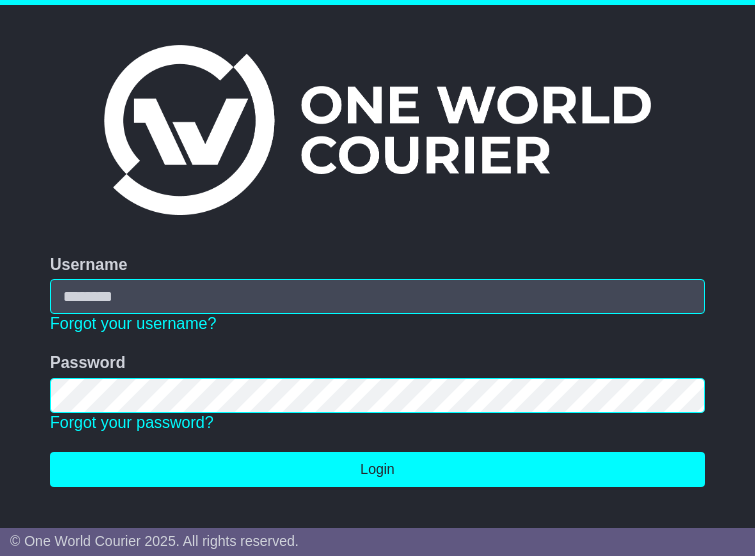 scroll, scrollTop: 0, scrollLeft: 0, axis: both 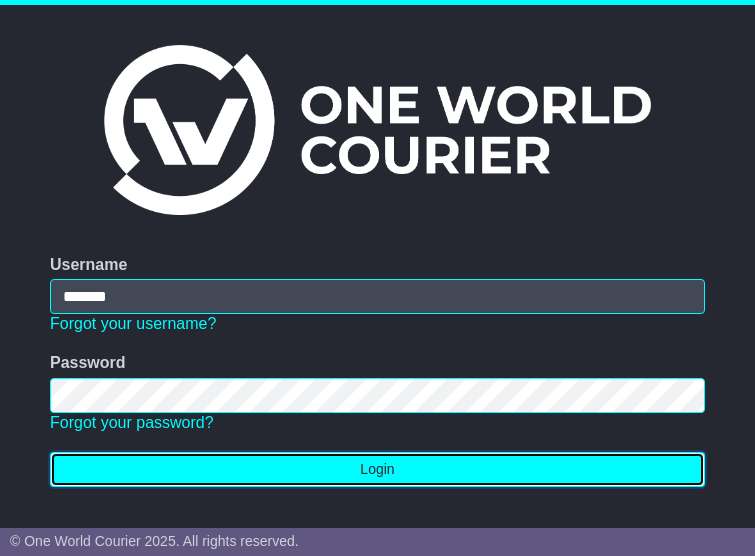 click on "Login" at bounding box center (377, 469) 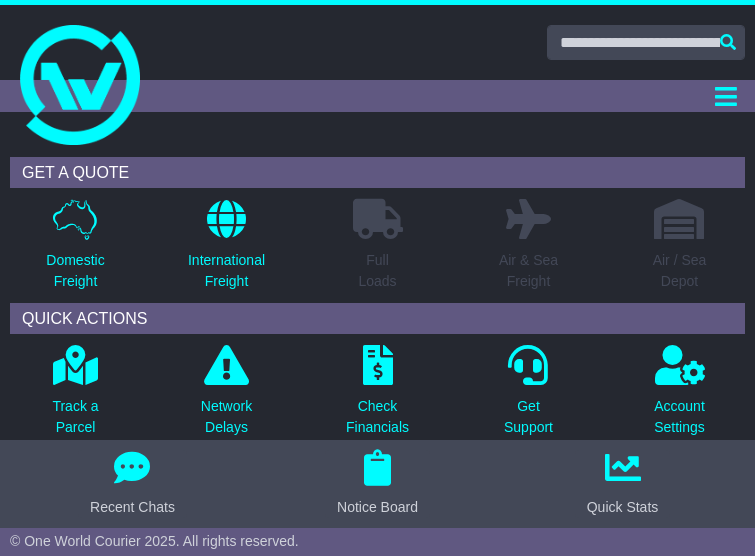 scroll, scrollTop: 0, scrollLeft: 0, axis: both 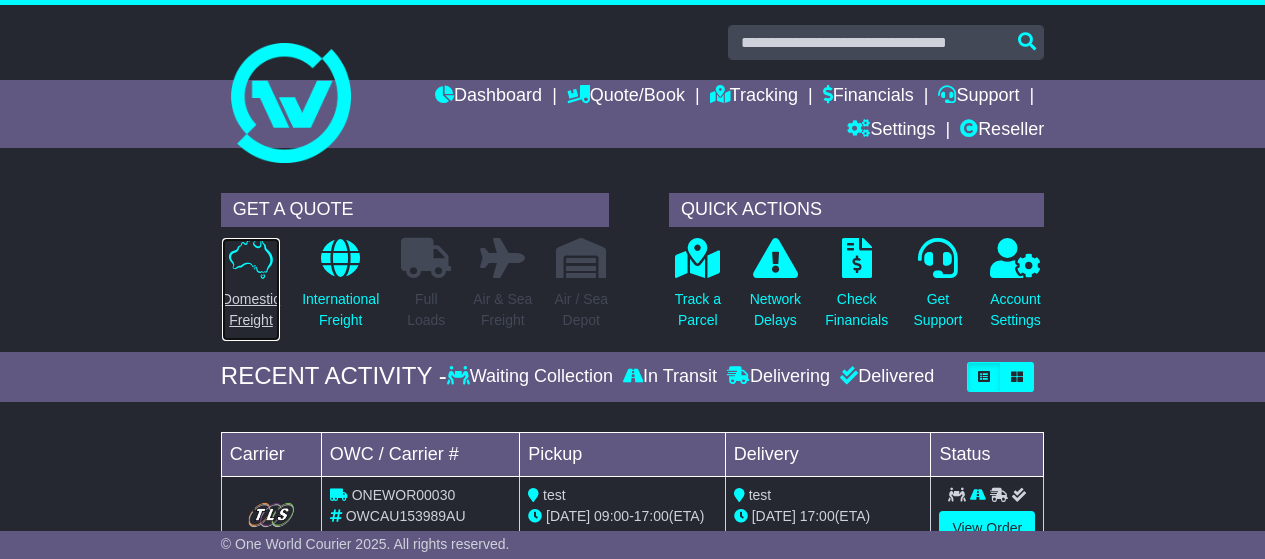 click on "Domestic Freight" at bounding box center (251, 310) 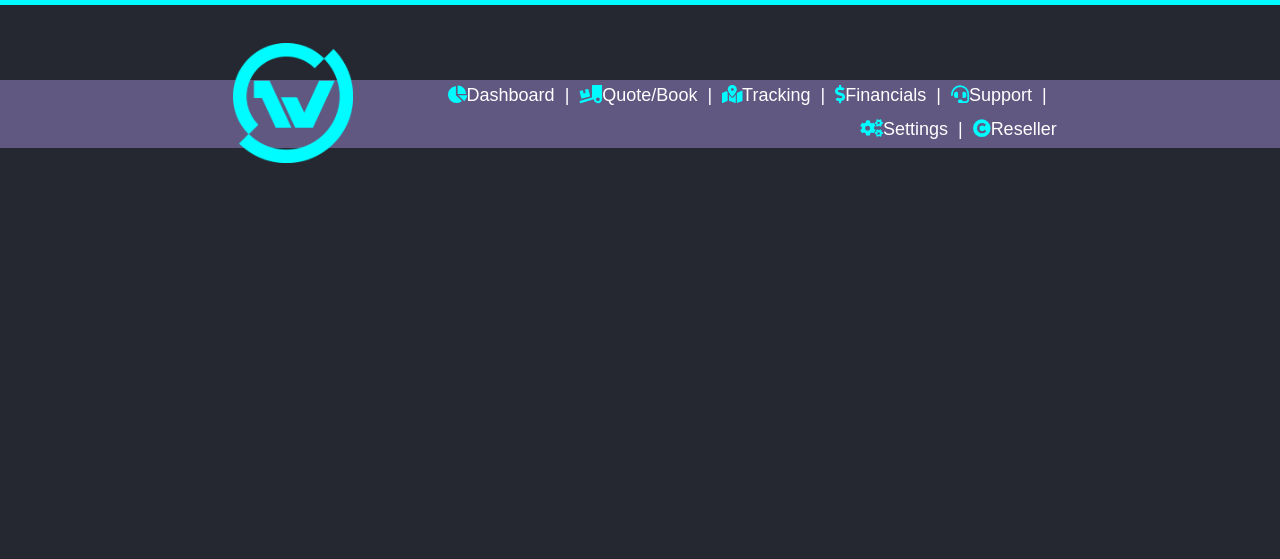 scroll, scrollTop: 0, scrollLeft: 0, axis: both 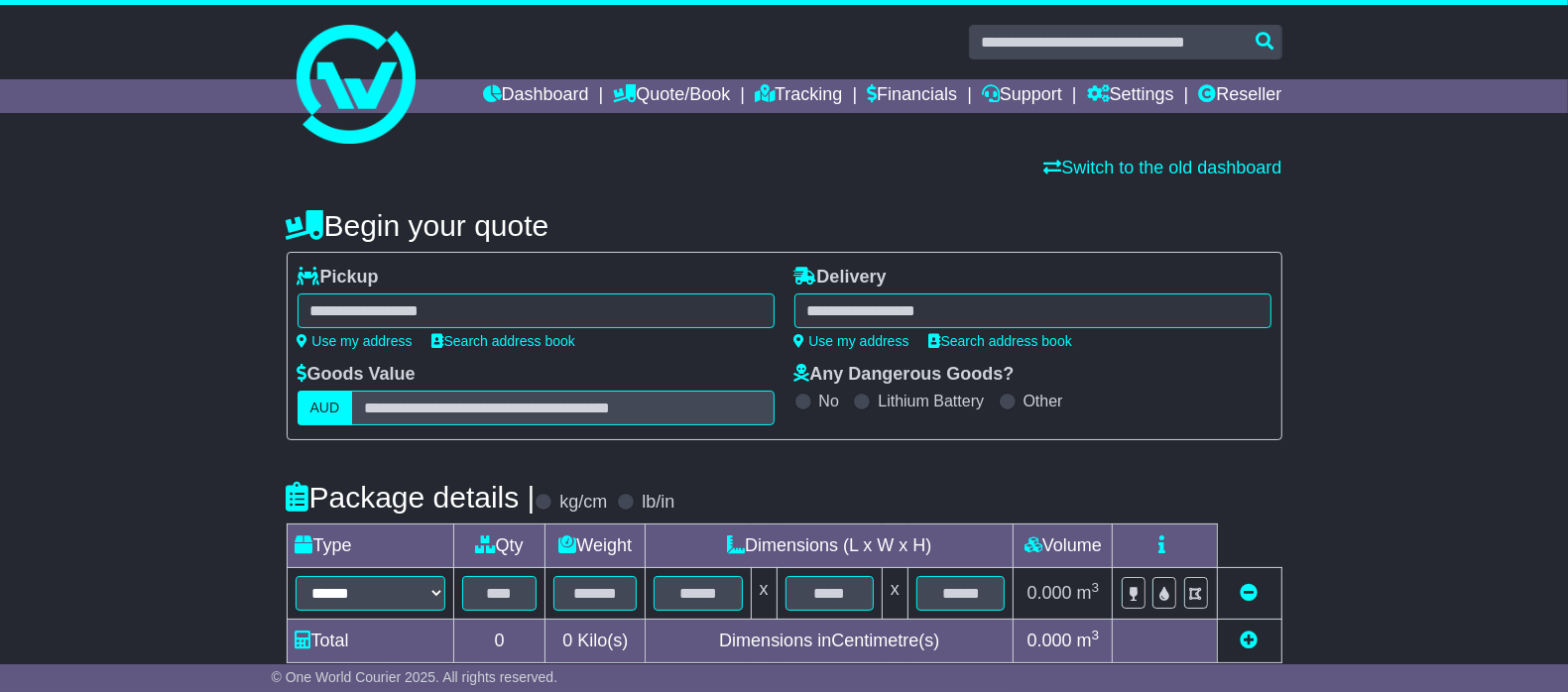 click at bounding box center (536, 310) 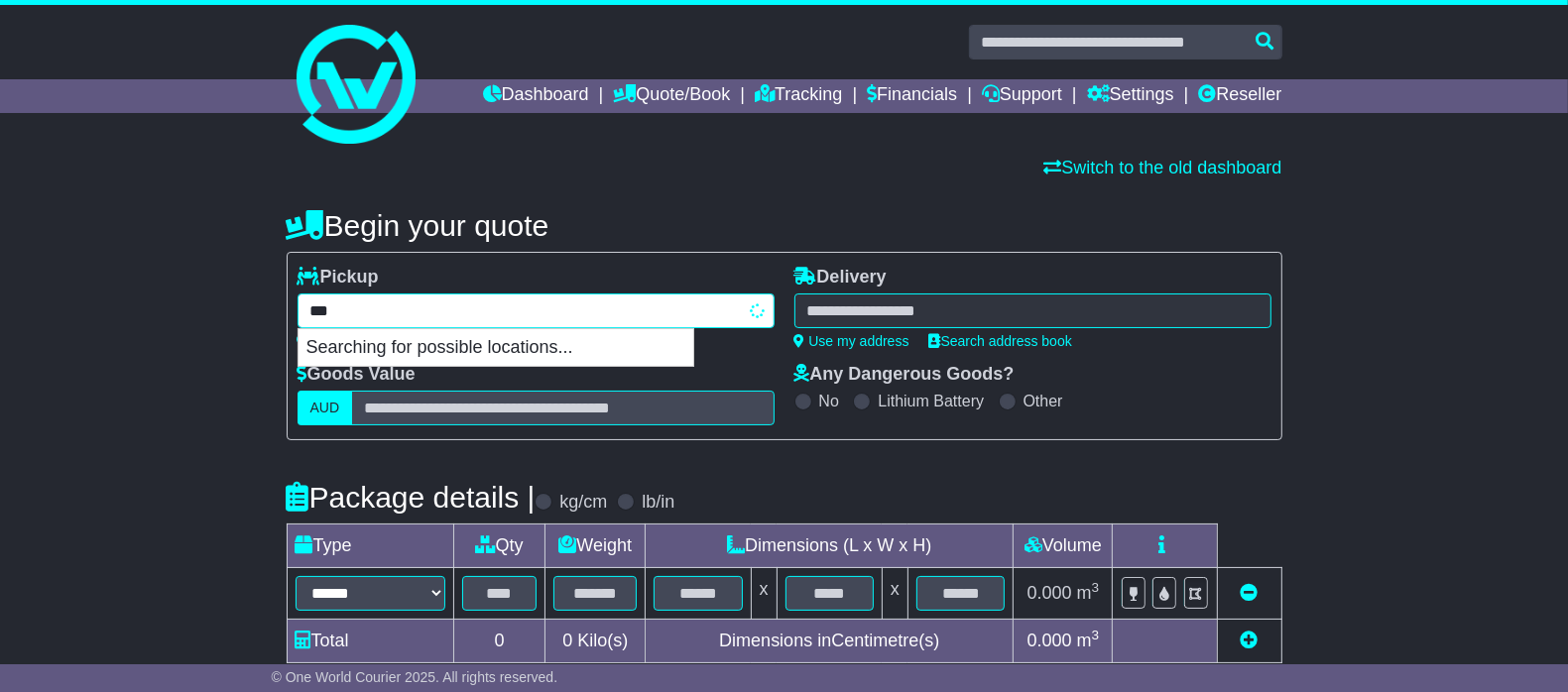 type on "****" 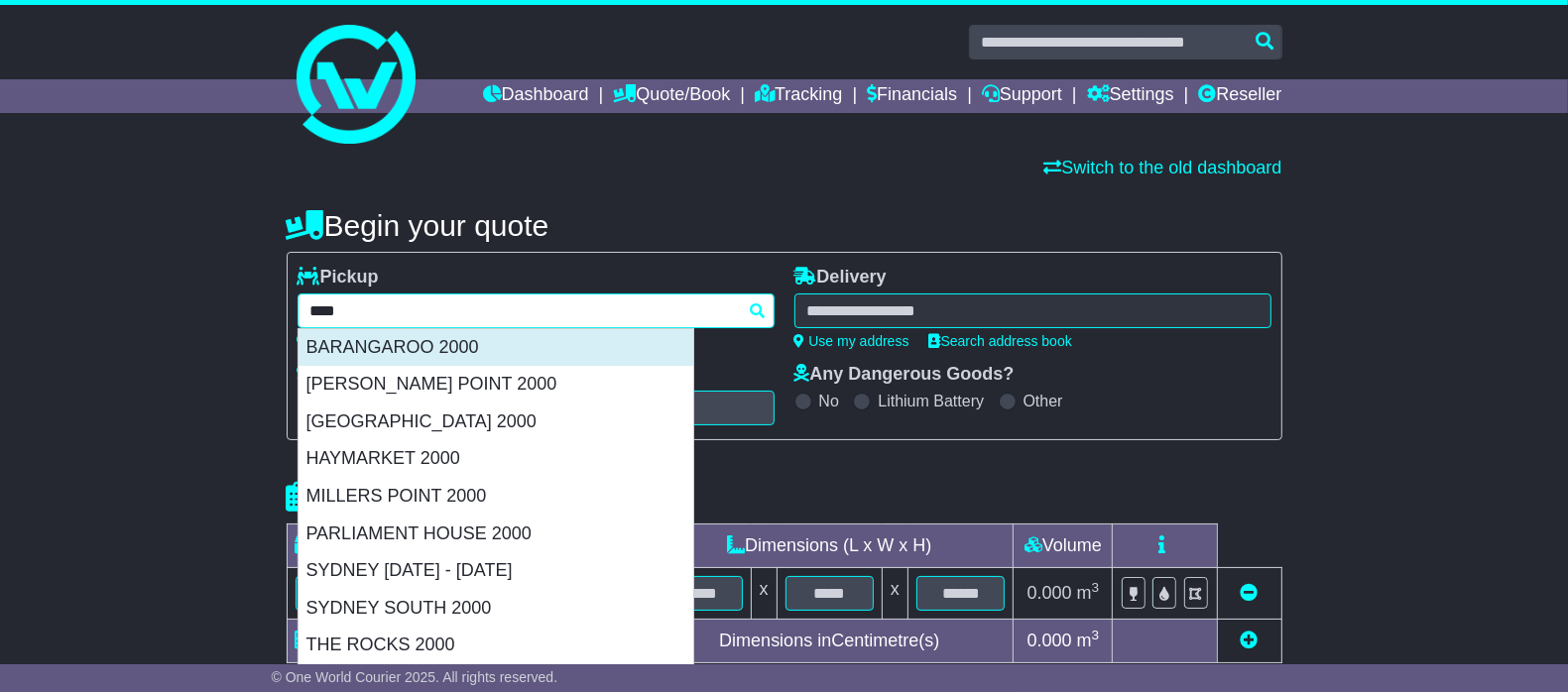 click on "BARANGAROO 2000" at bounding box center (496, 348) 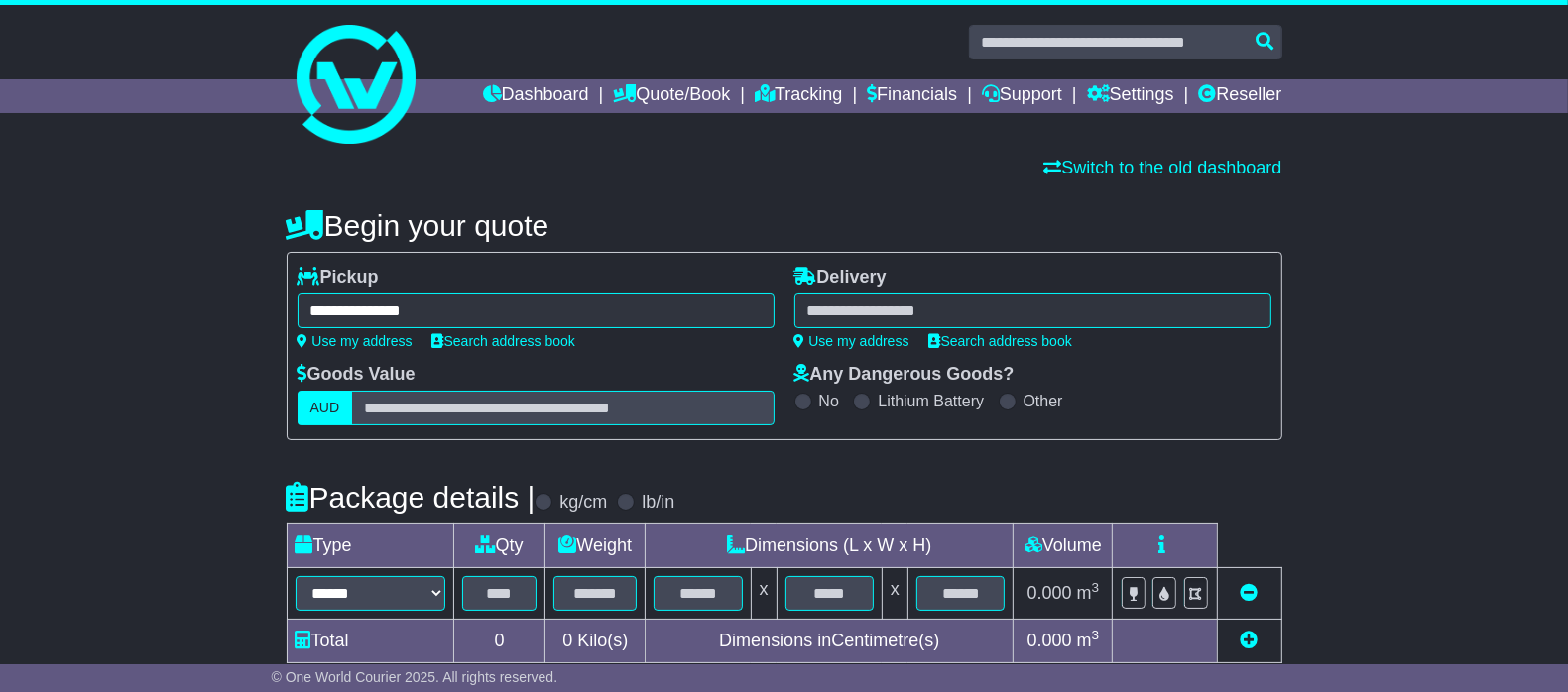 type on "**********" 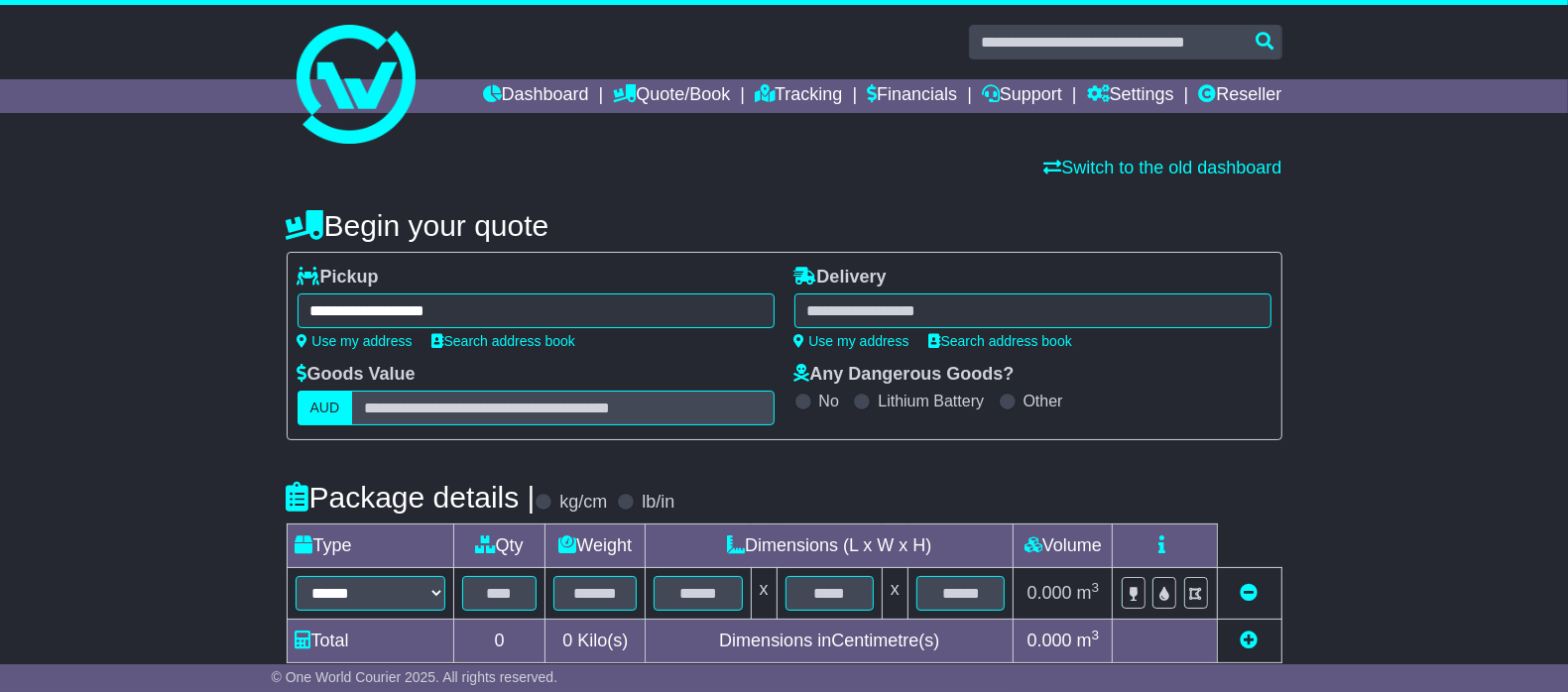 click at bounding box center [1032, 310] 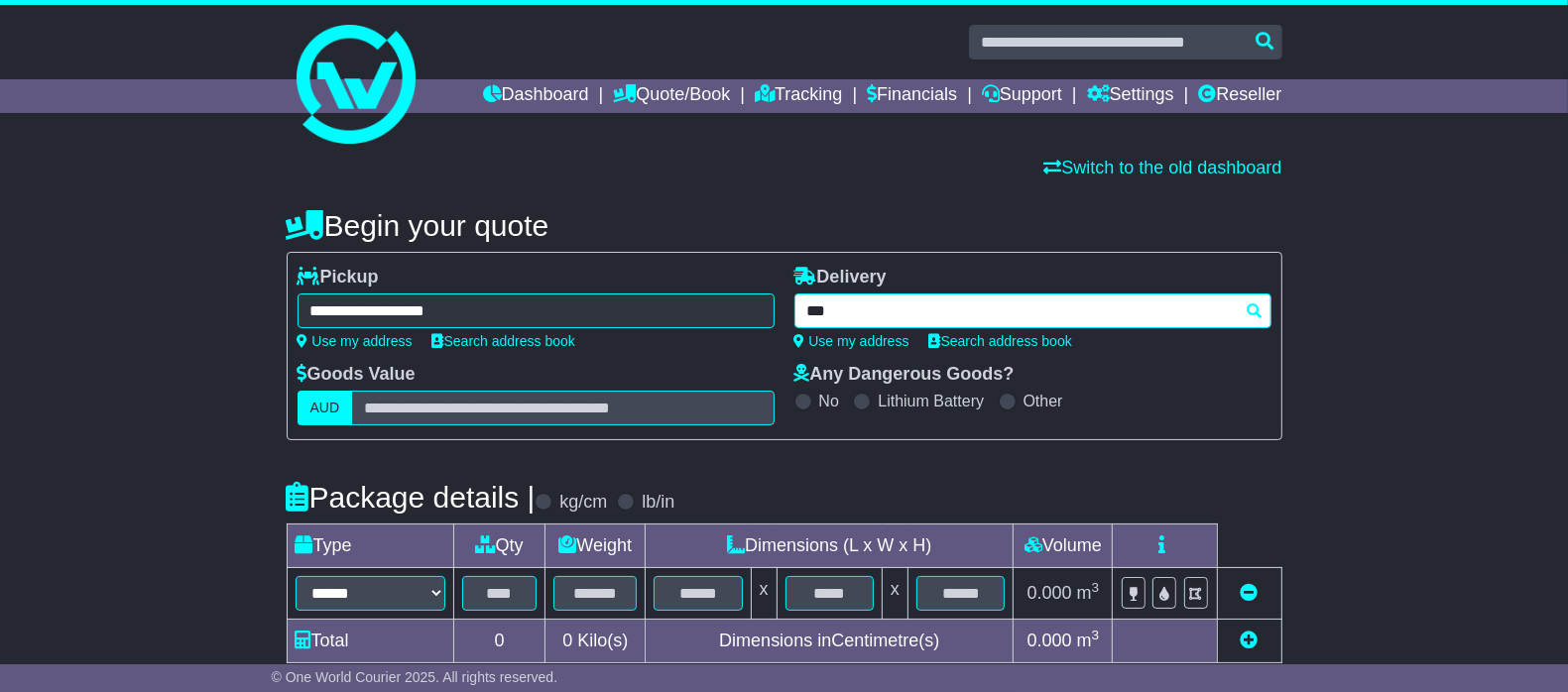 type on "****" 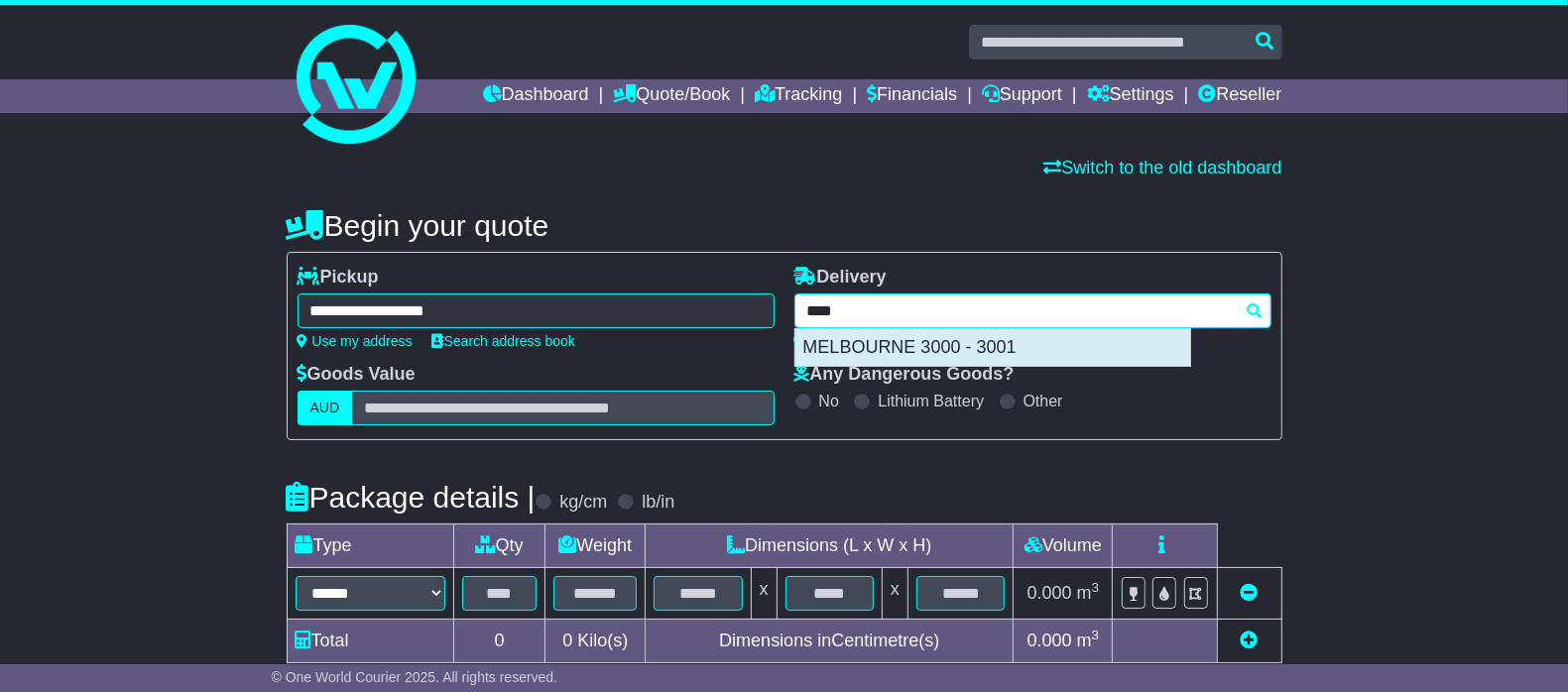 click on "MELBOURNE 3000 - 3001" at bounding box center (993, 348) 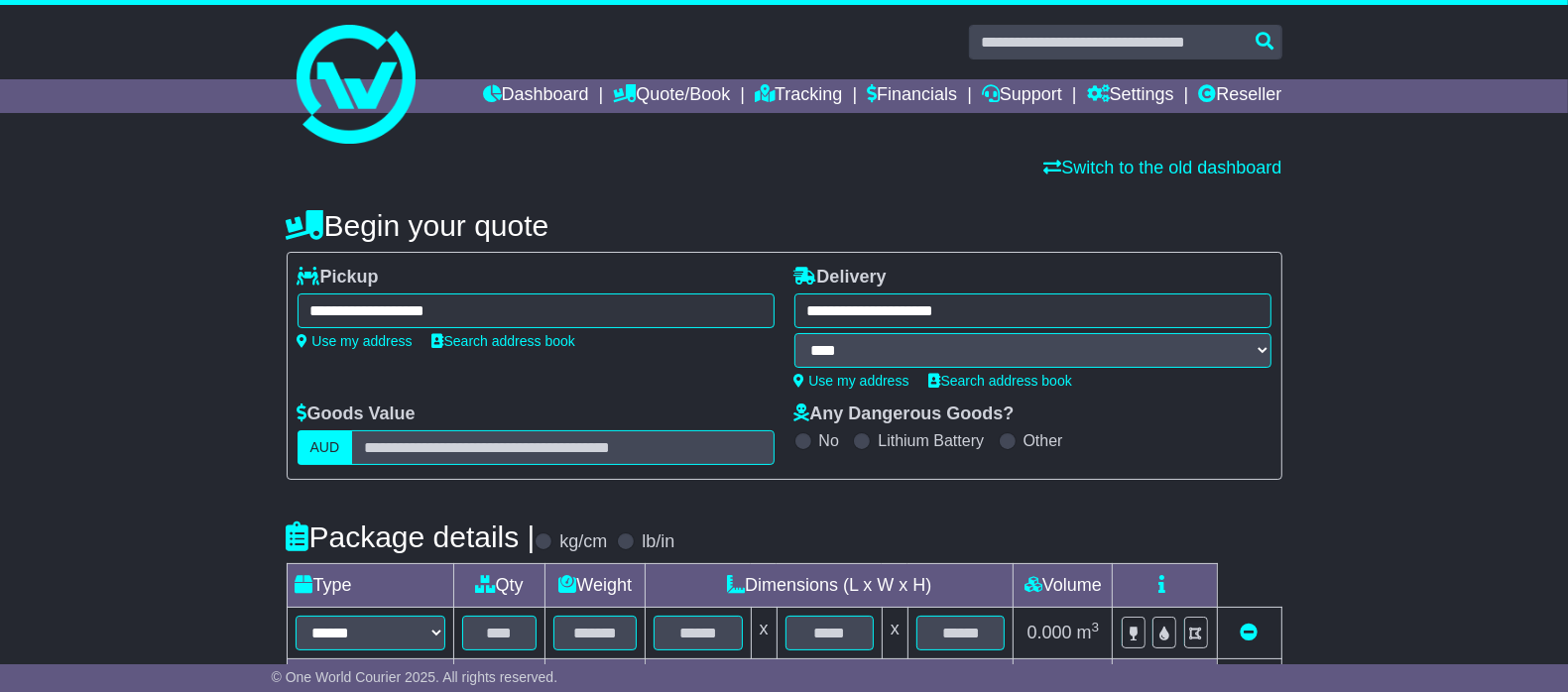 type on "**********" 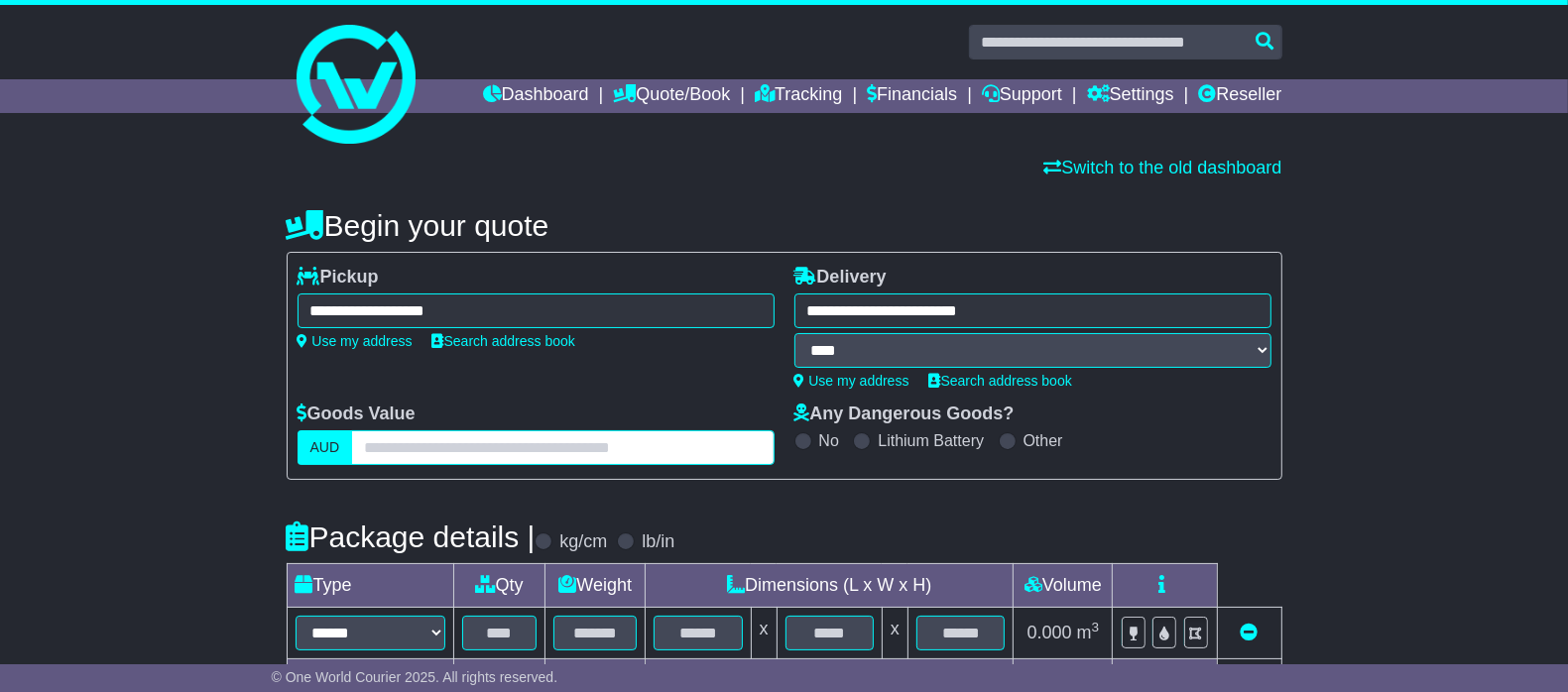 click at bounding box center [562, 447] 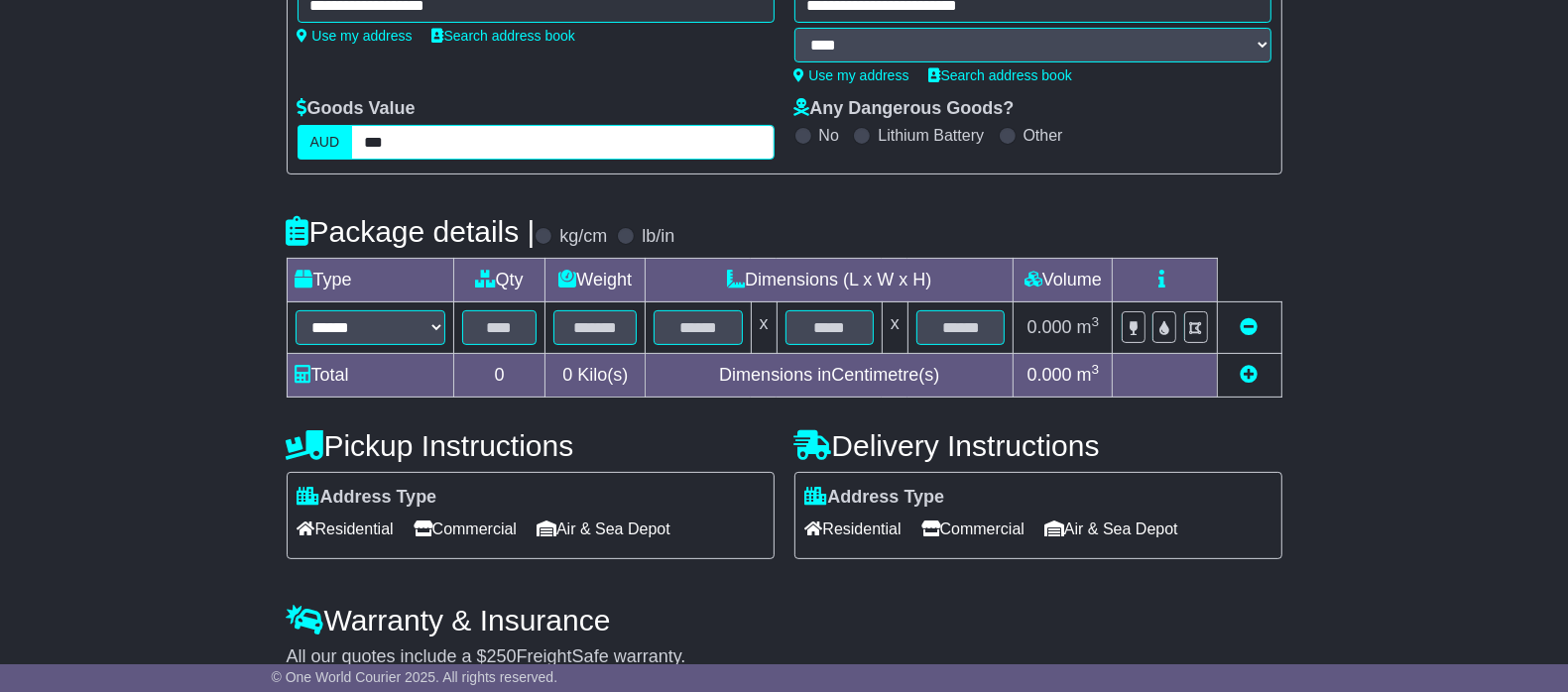 scroll, scrollTop: 398, scrollLeft: 0, axis: vertical 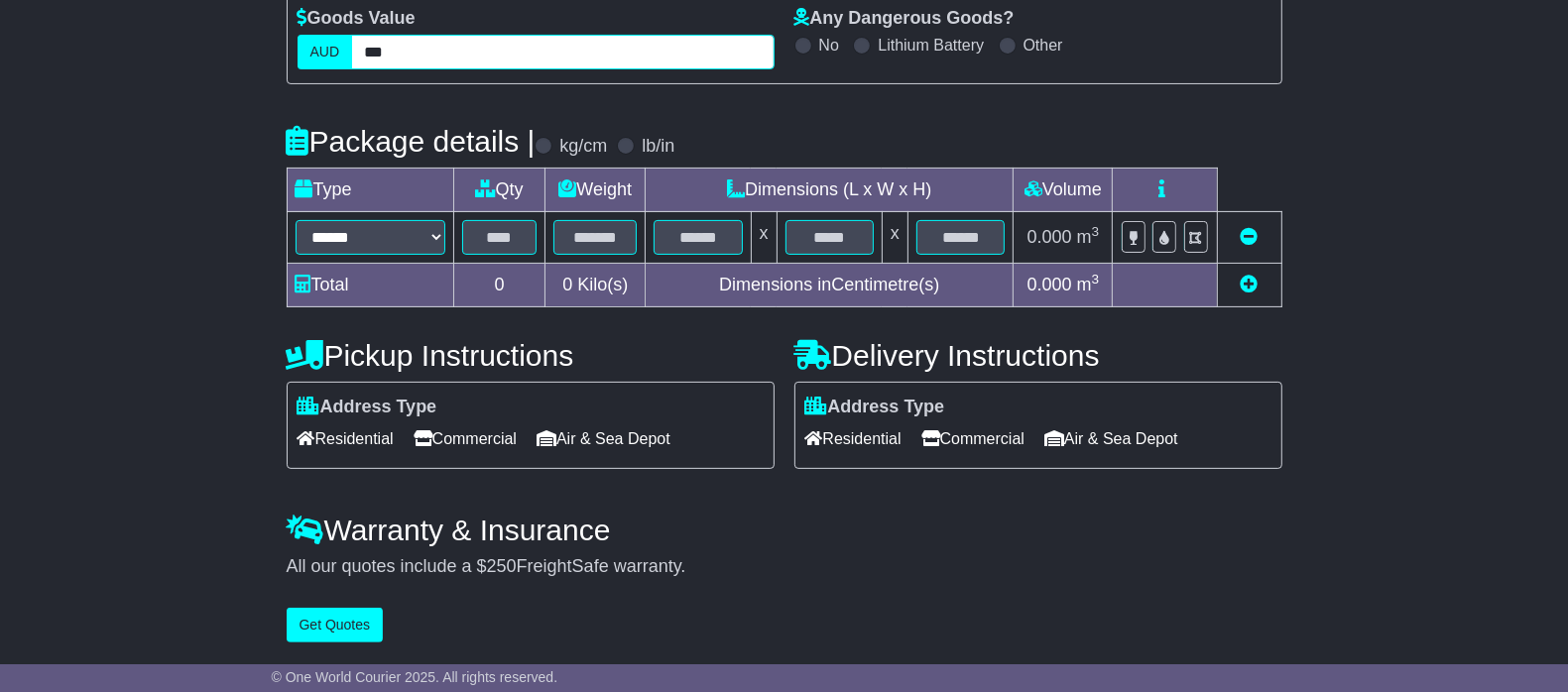 type on "***" 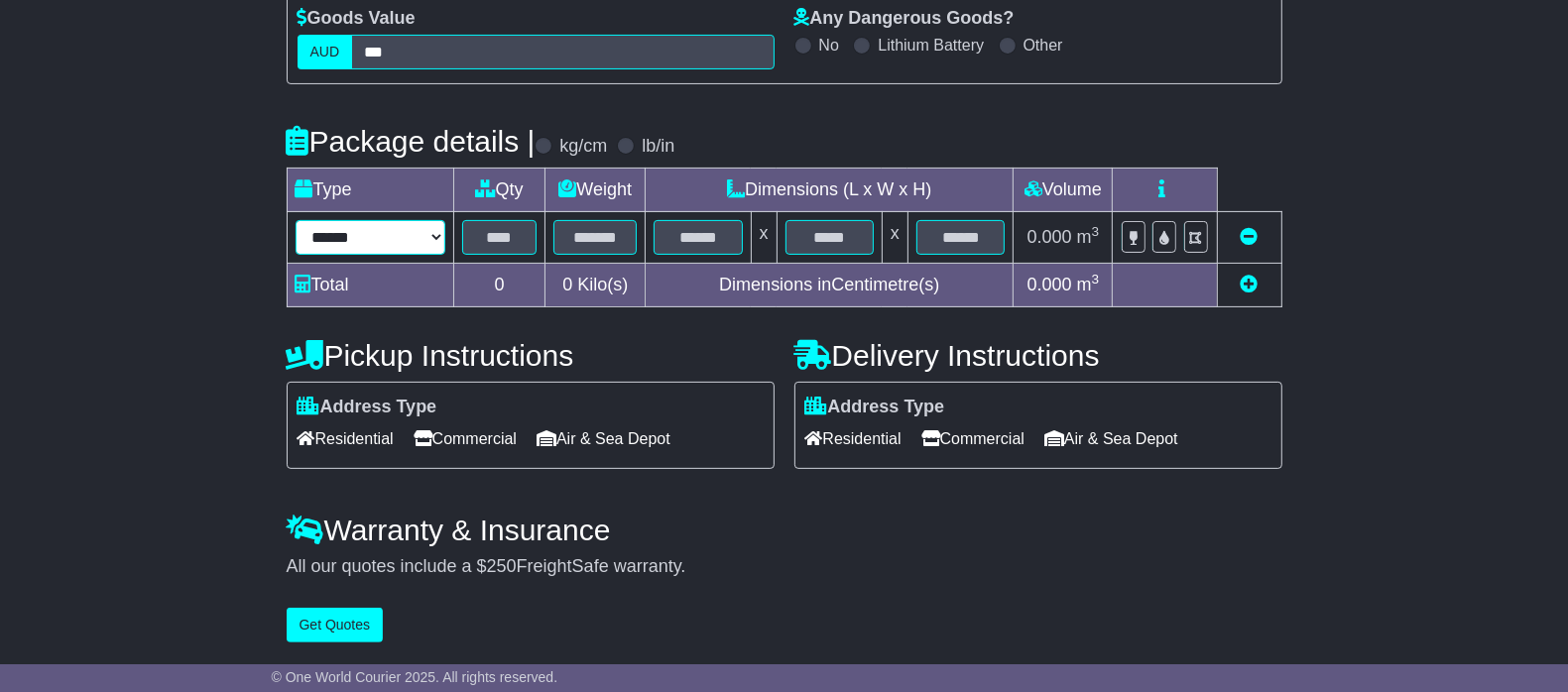 click on "**********" at bounding box center (370, 237) 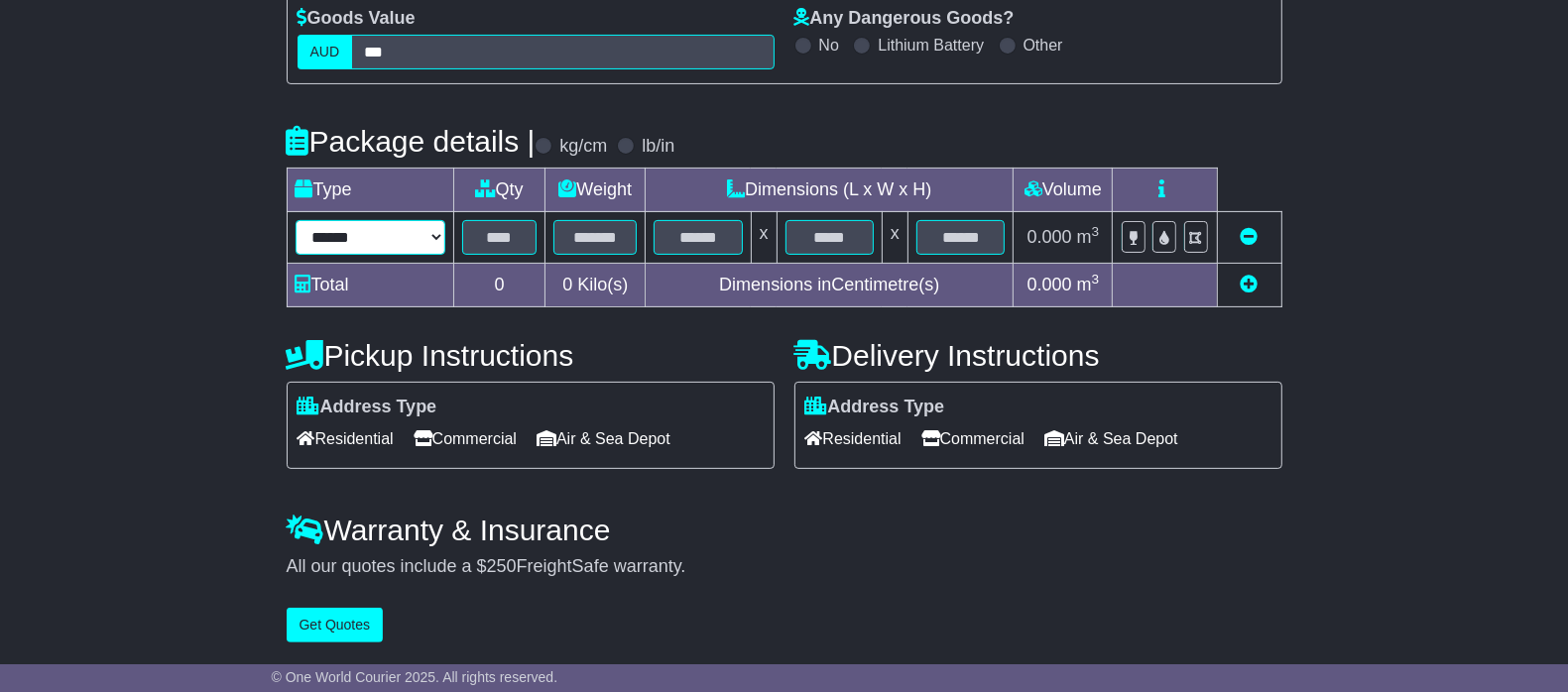 select on "***" 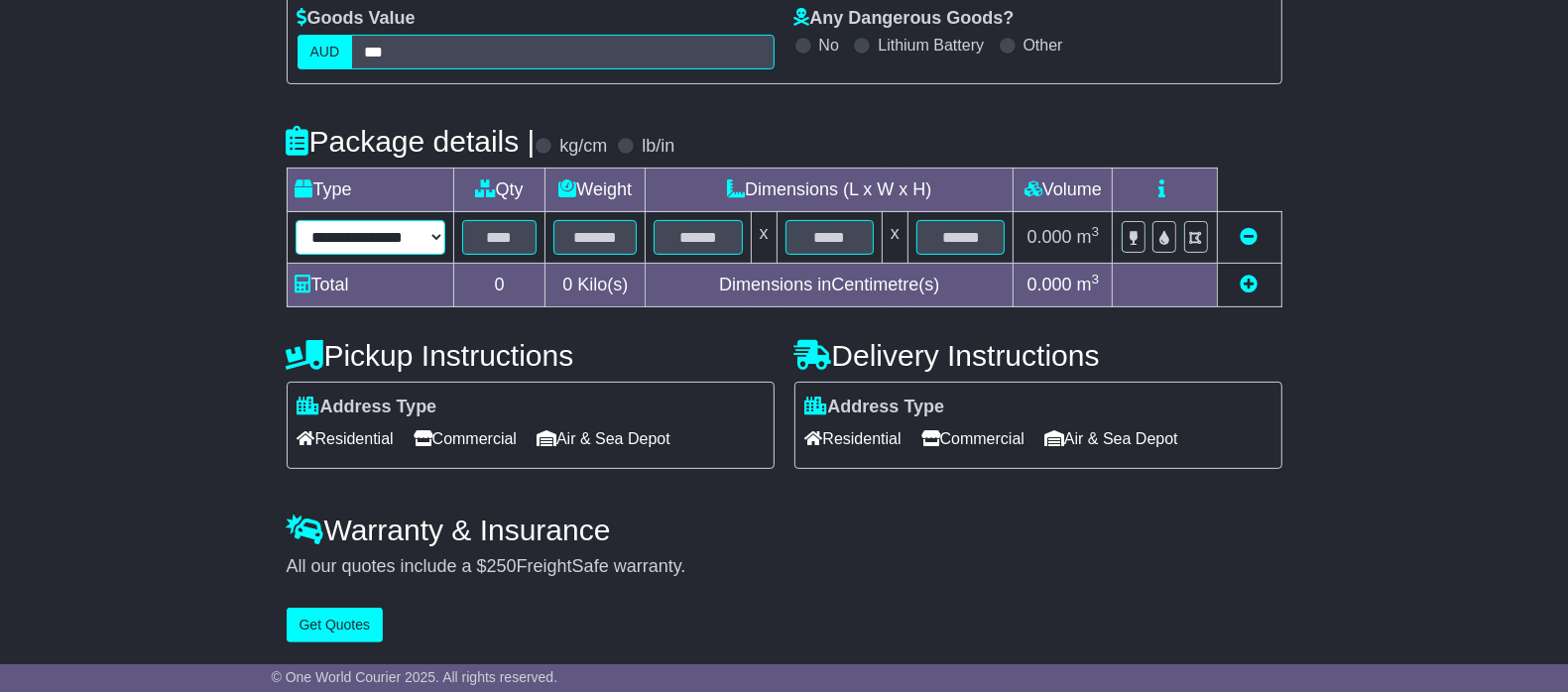 click on "**********" at bounding box center [370, 237] 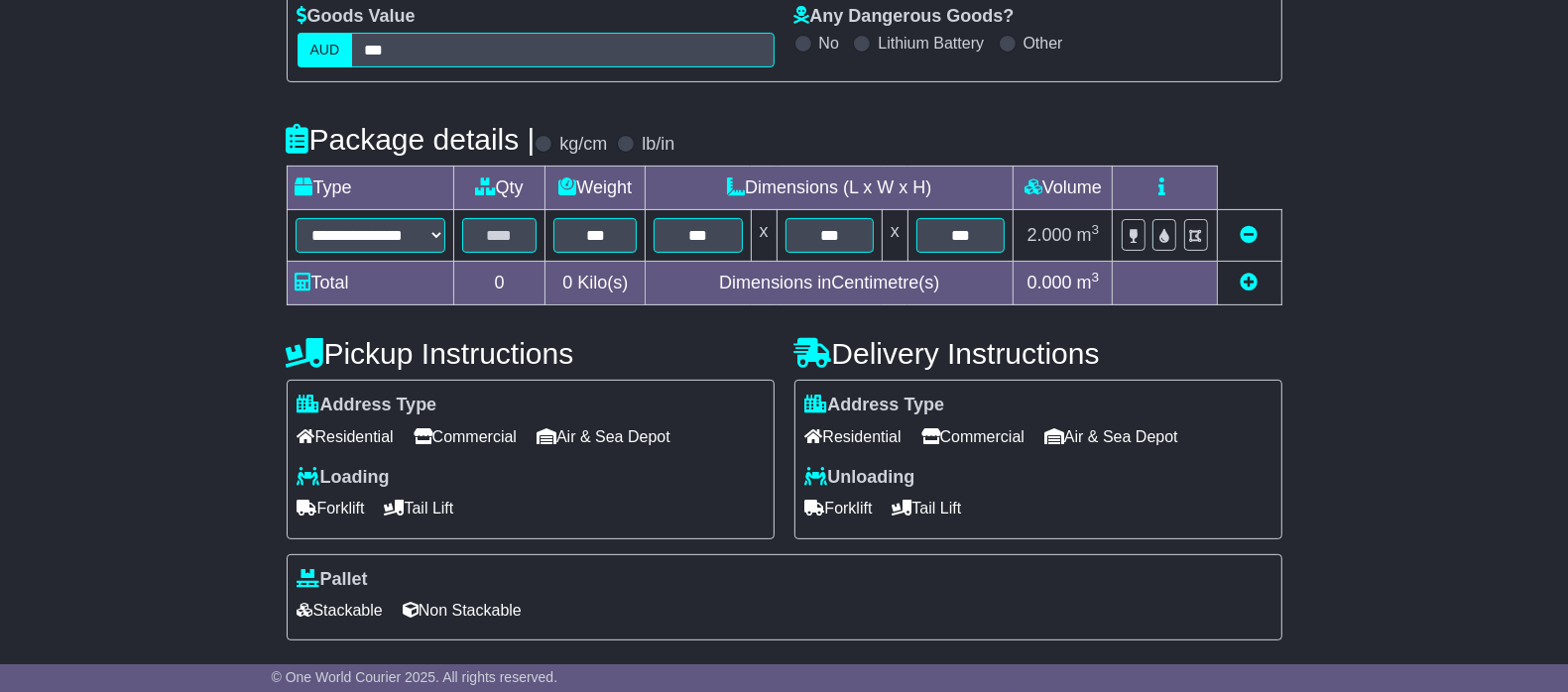 click on "Tail Lift" at bounding box center (420, 508) 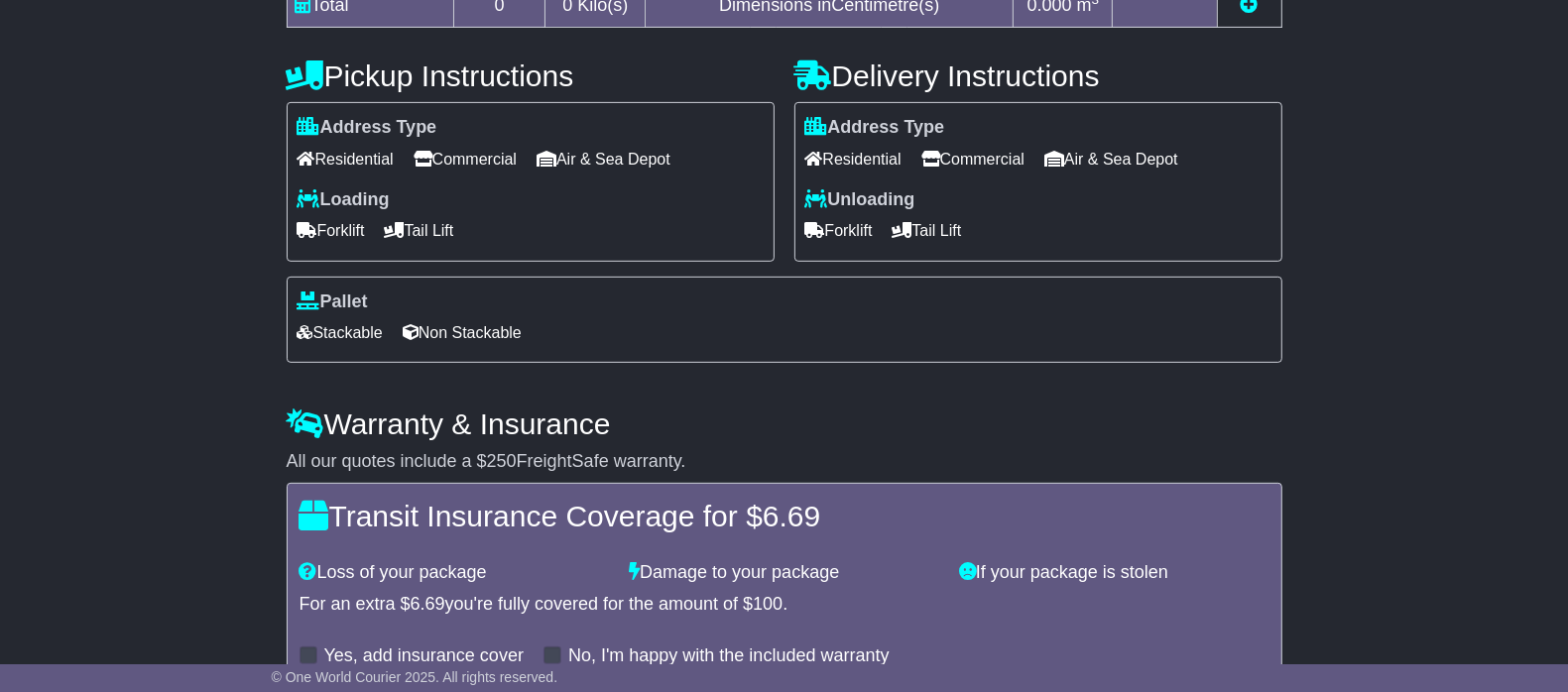 scroll, scrollTop: 769, scrollLeft: 0, axis: vertical 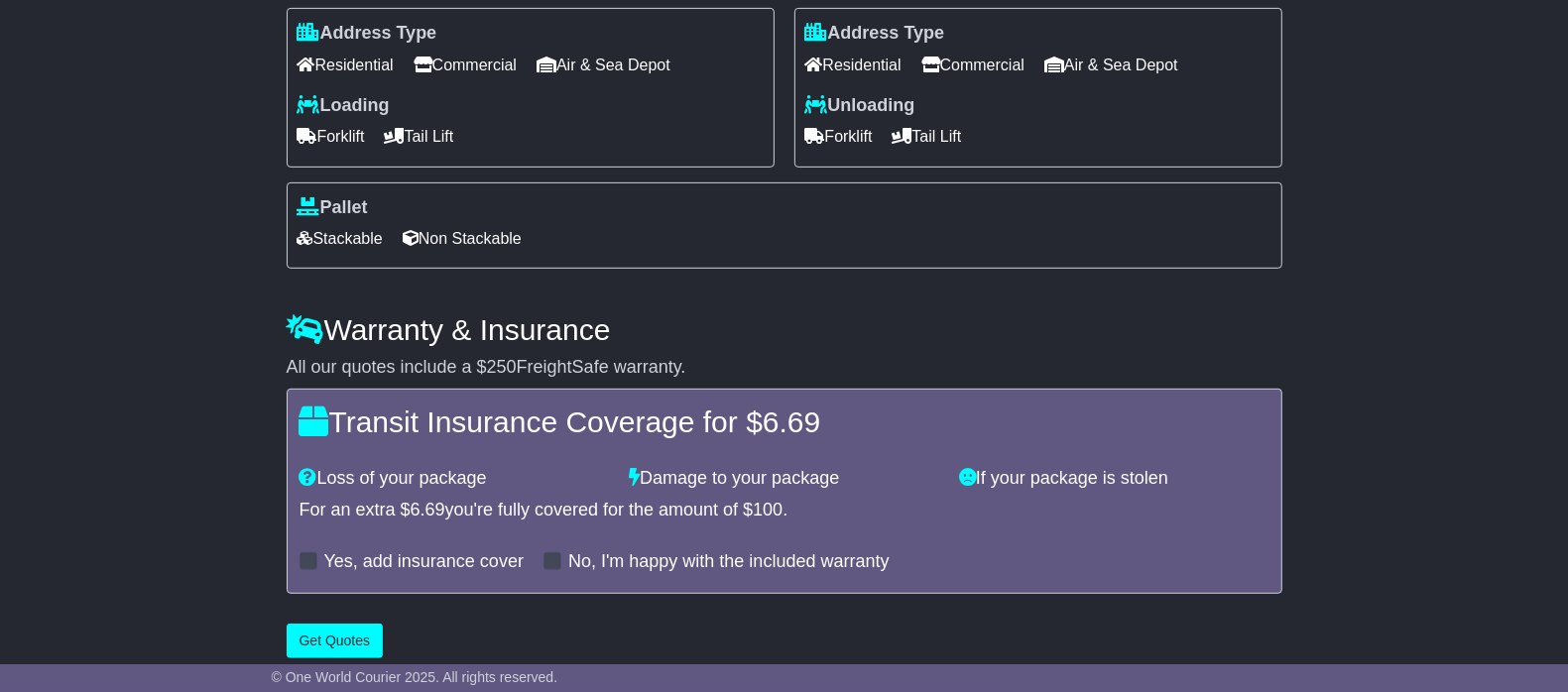 click on "Stackable" at bounding box center [340, 238] 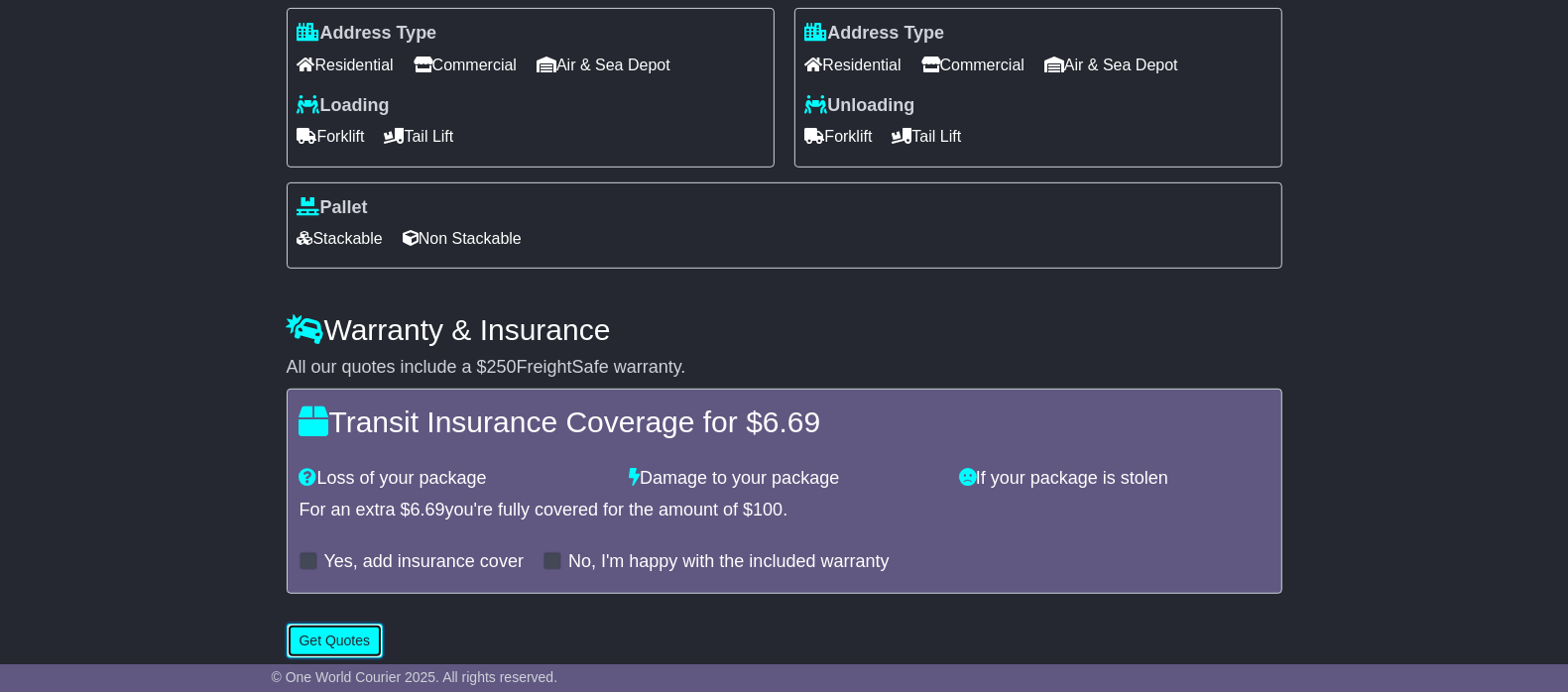 click on "Get Quotes" at bounding box center [335, 640] 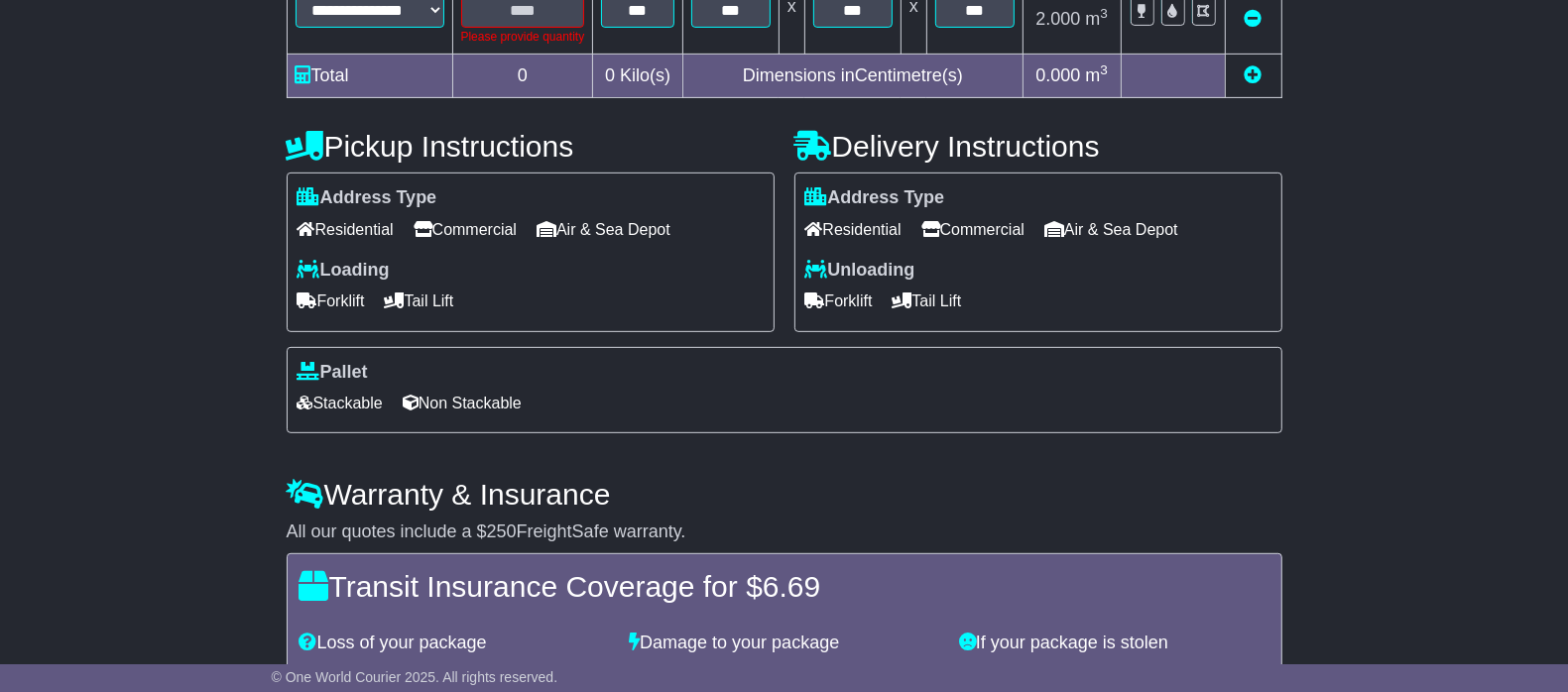 scroll, scrollTop: 566, scrollLeft: 0, axis: vertical 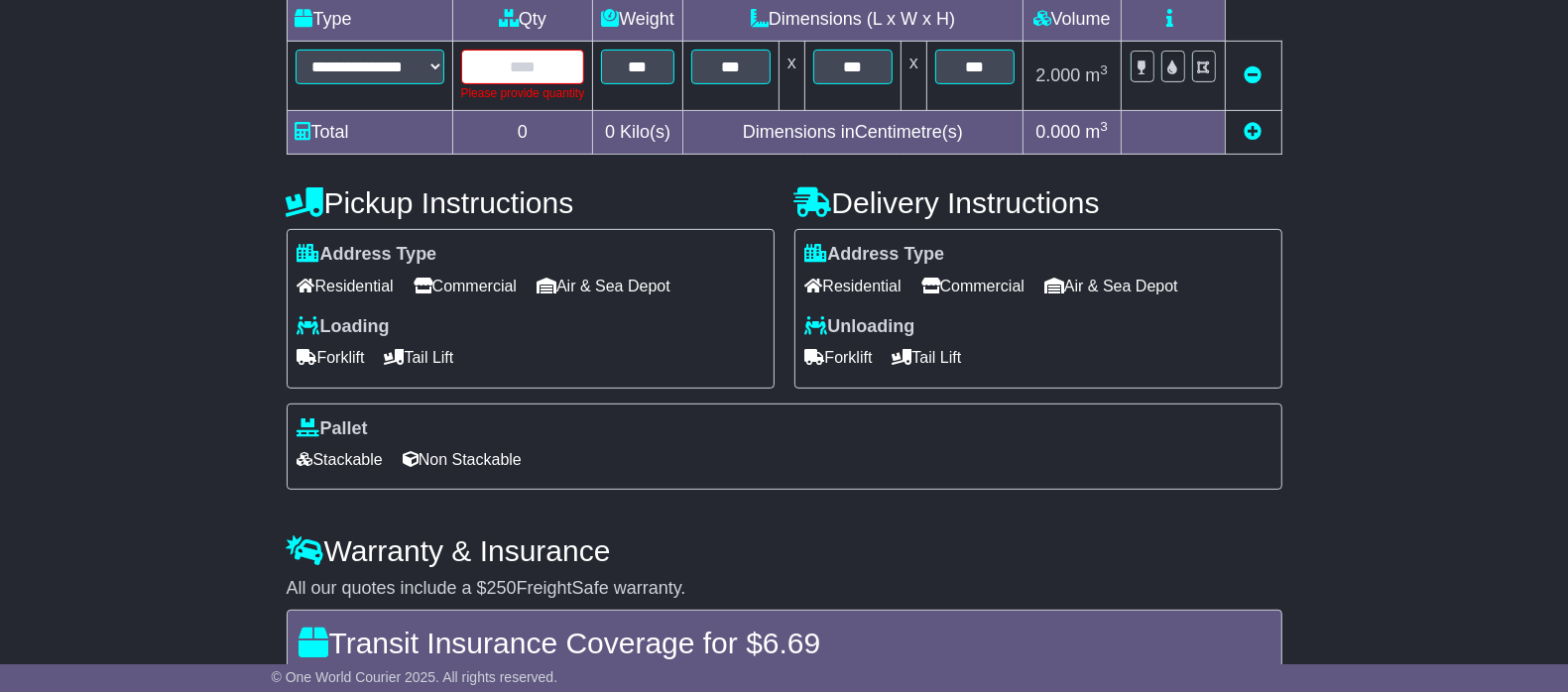 click at bounding box center [523, 66] 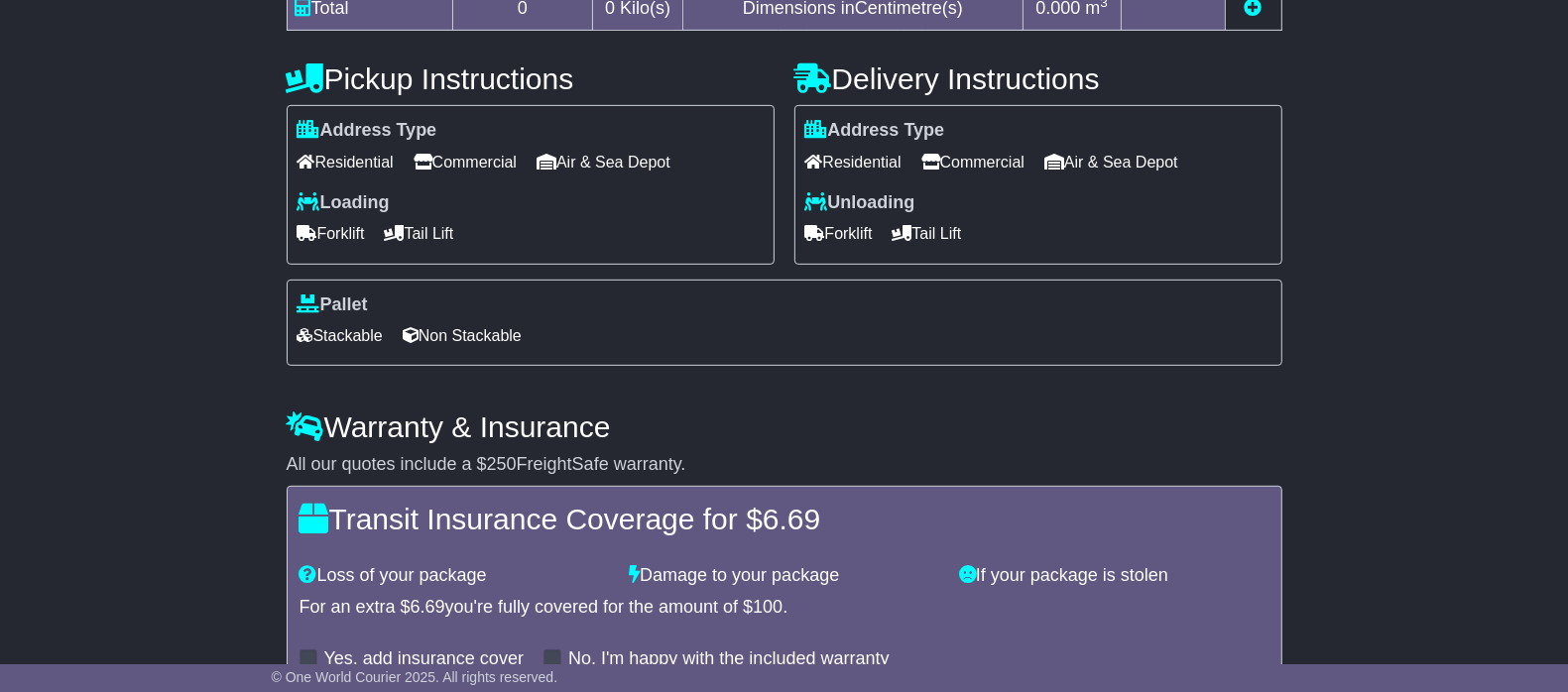 scroll, scrollTop: 814, scrollLeft: 0, axis: vertical 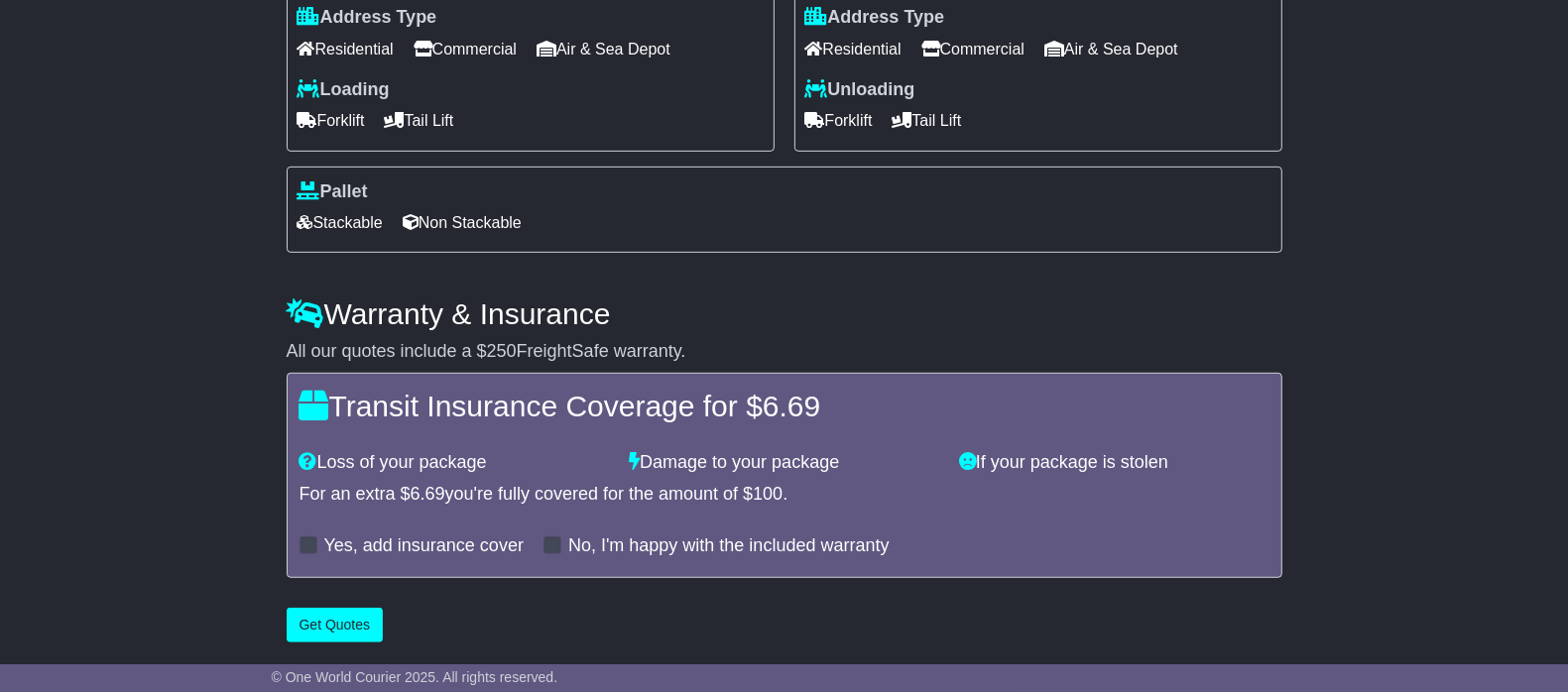 type on "*" 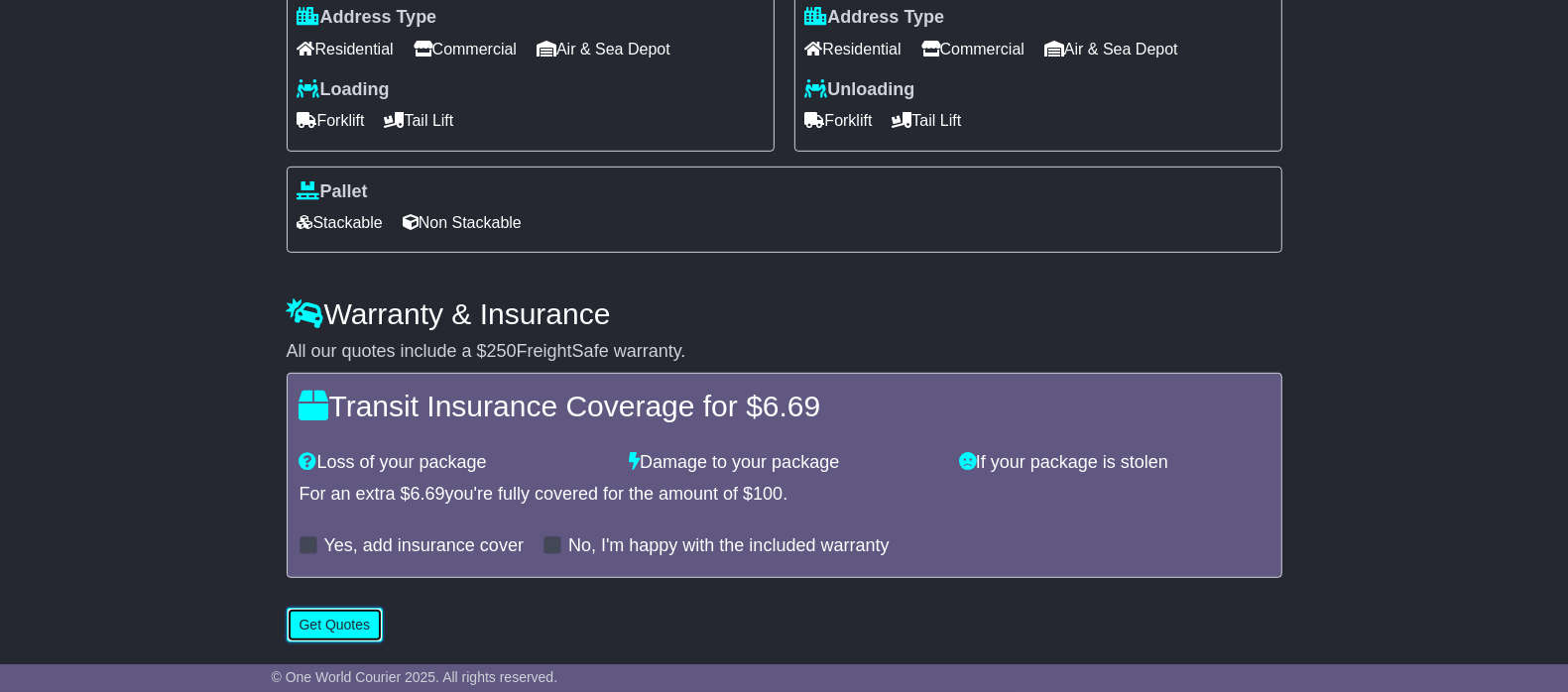 scroll, scrollTop: 0, scrollLeft: 0, axis: both 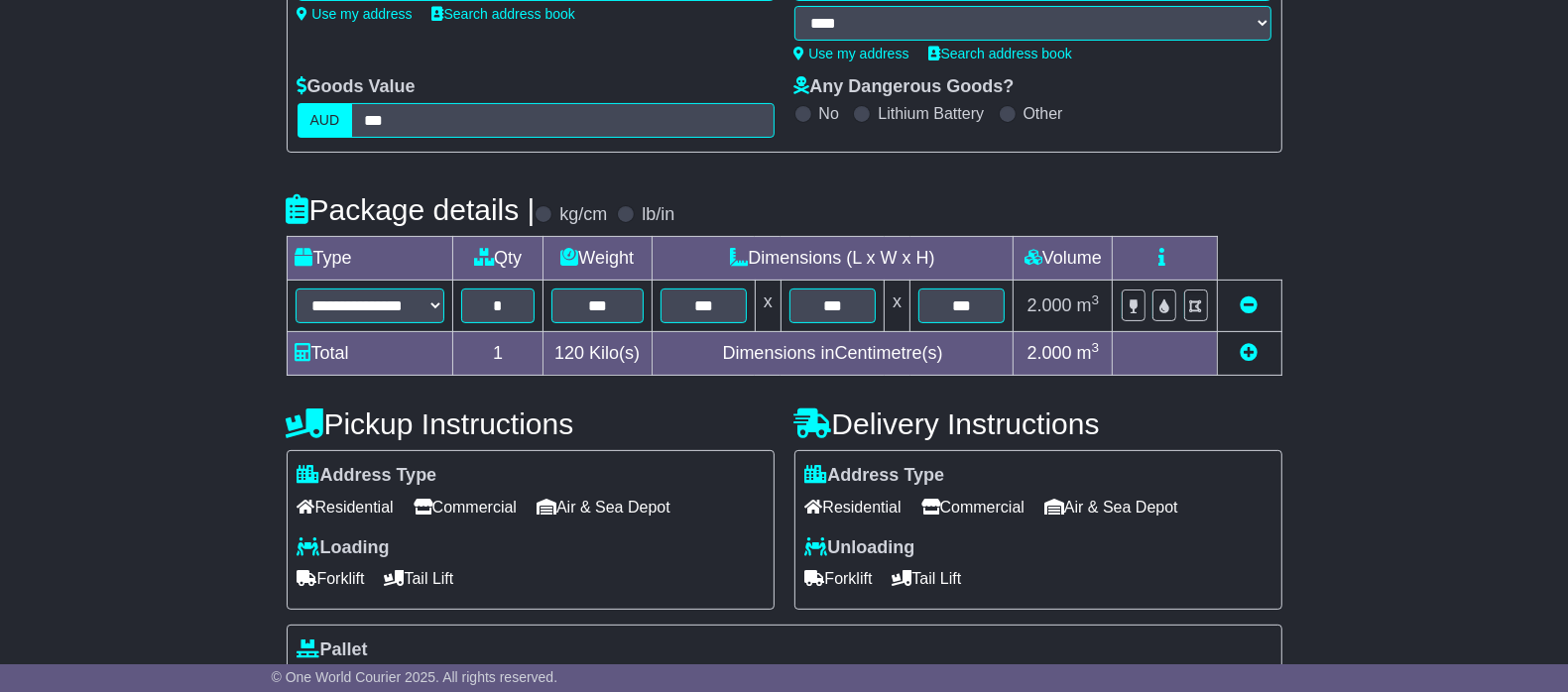 drag, startPoint x: 347, startPoint y: 626, endPoint x: 335, endPoint y: 633, distance: 13.892444 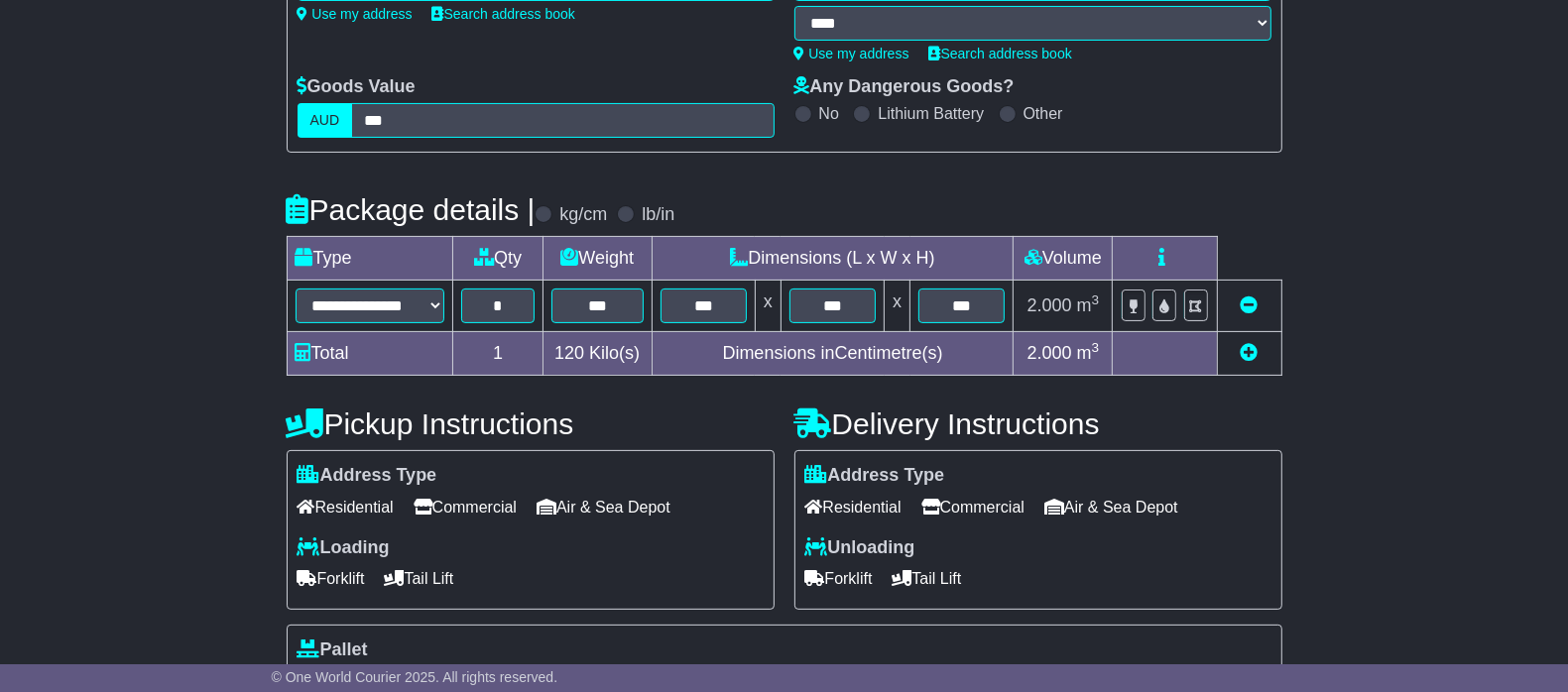 click on "Get Quotes" at bounding box center (335, 1083) 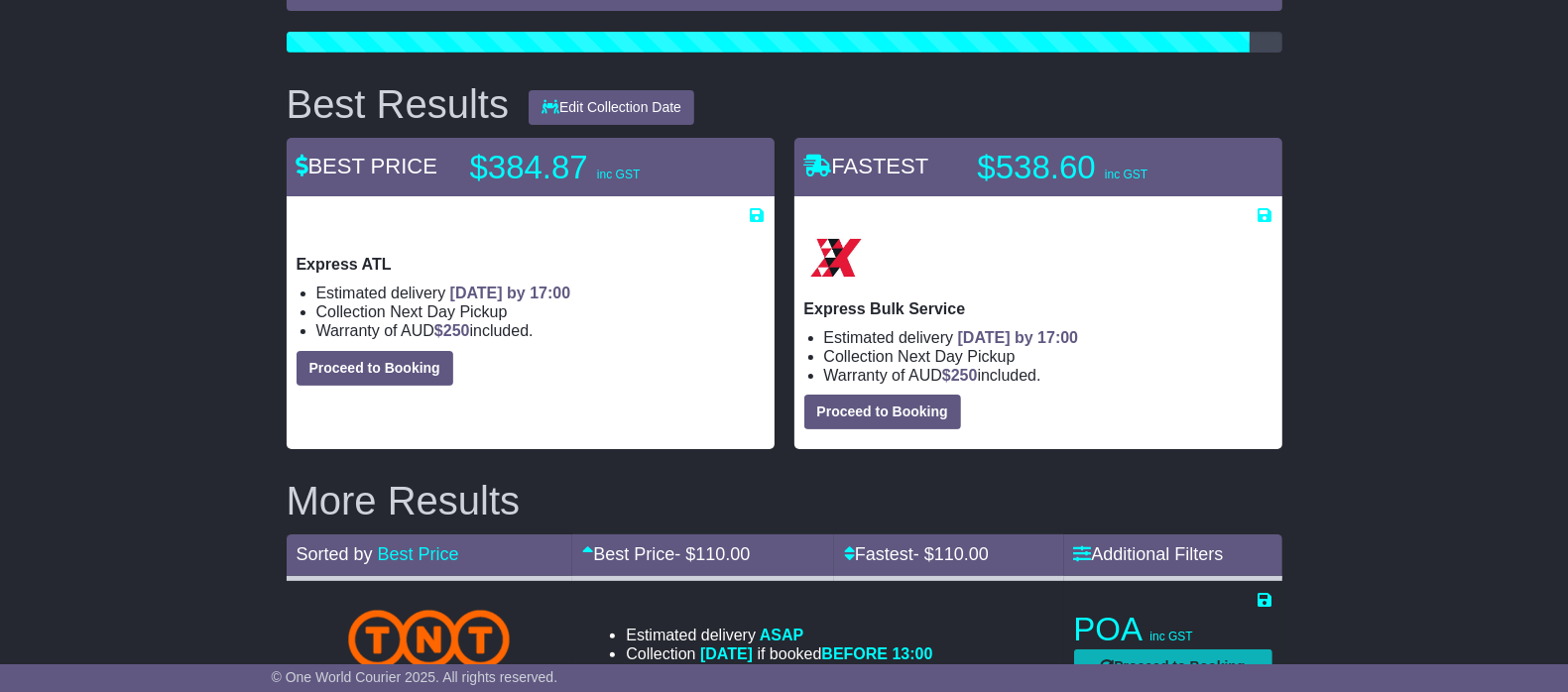scroll, scrollTop: 124, scrollLeft: 0, axis: vertical 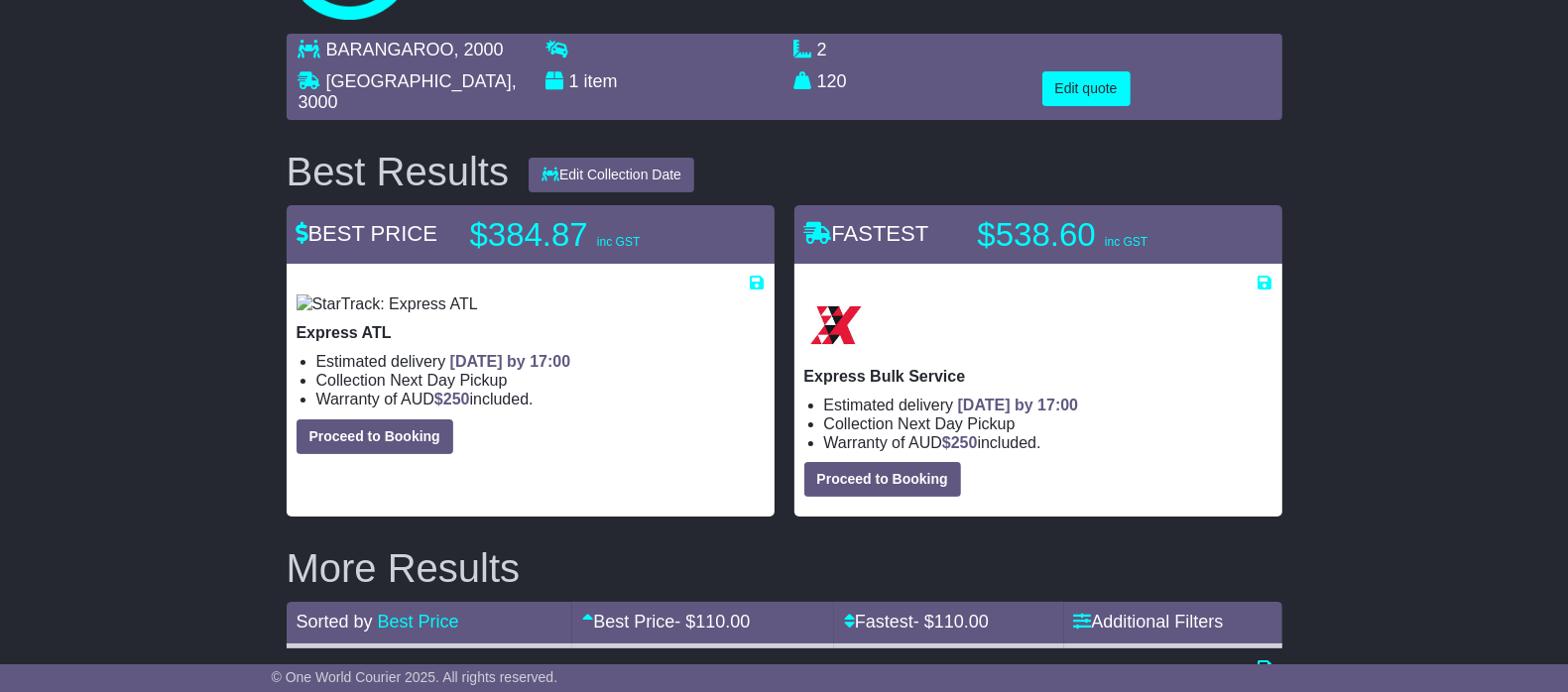 click on "Express ATL
Estimated delivery
21st Jul 2025 by 17:00
Collection
Next Day Pickup
Warranty of AUD
$ 250
included." at bounding box center (531, 390) 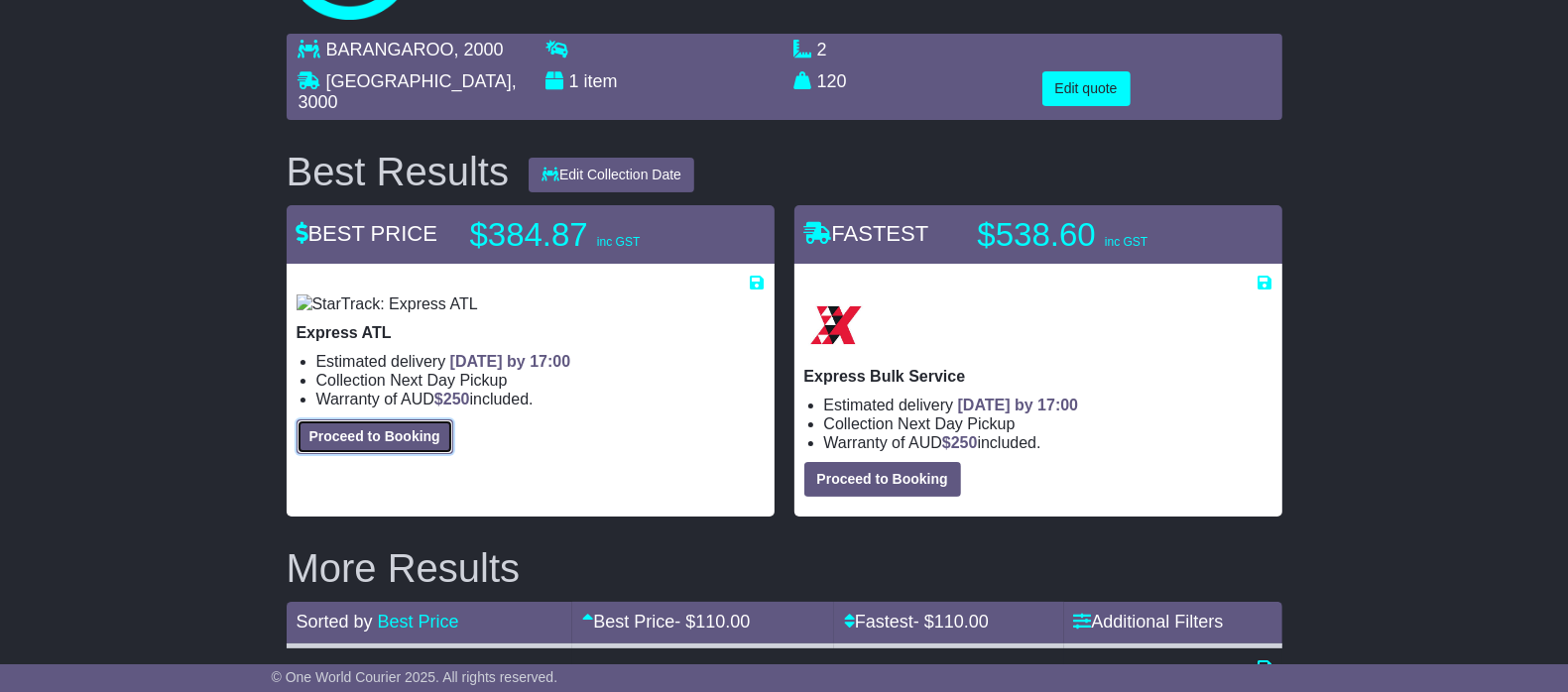 click on "Proceed to Booking" at bounding box center (375, 436) 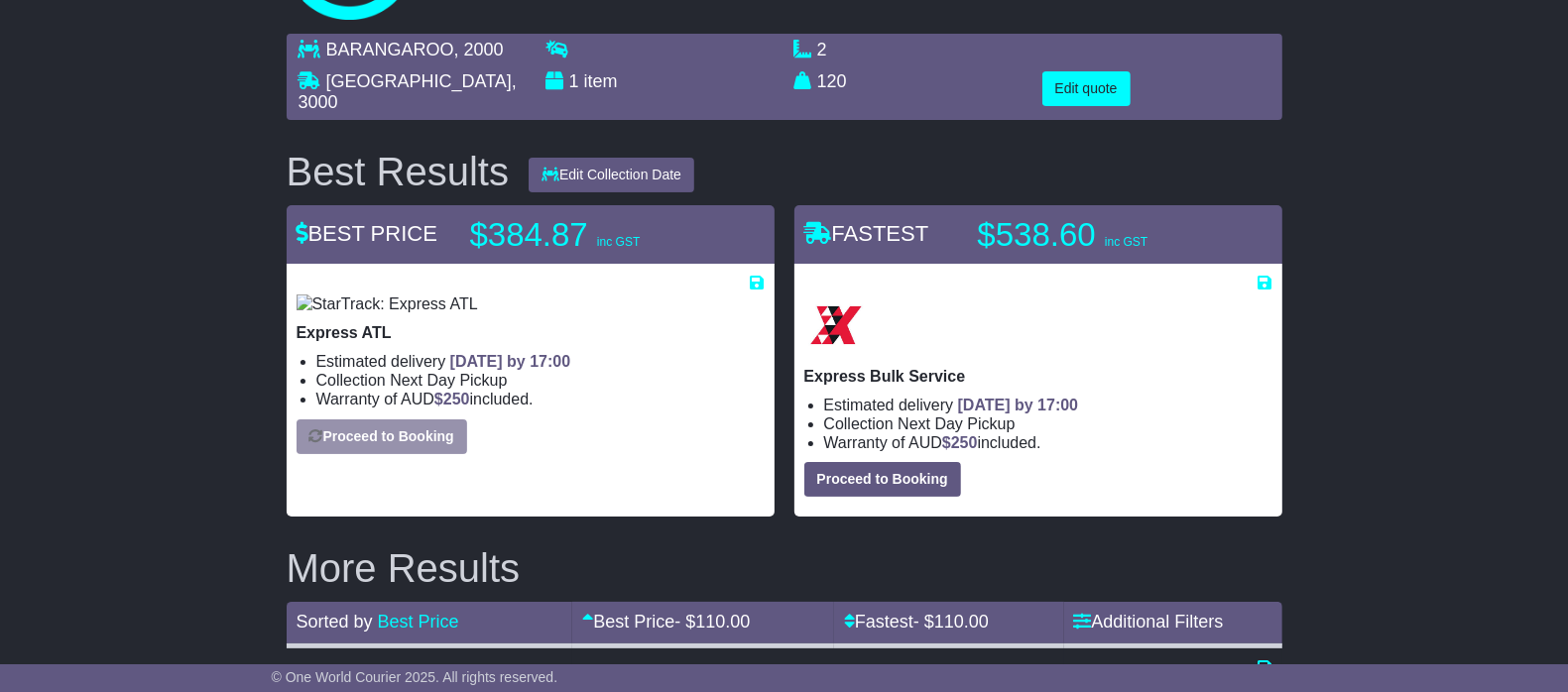 select on "***" 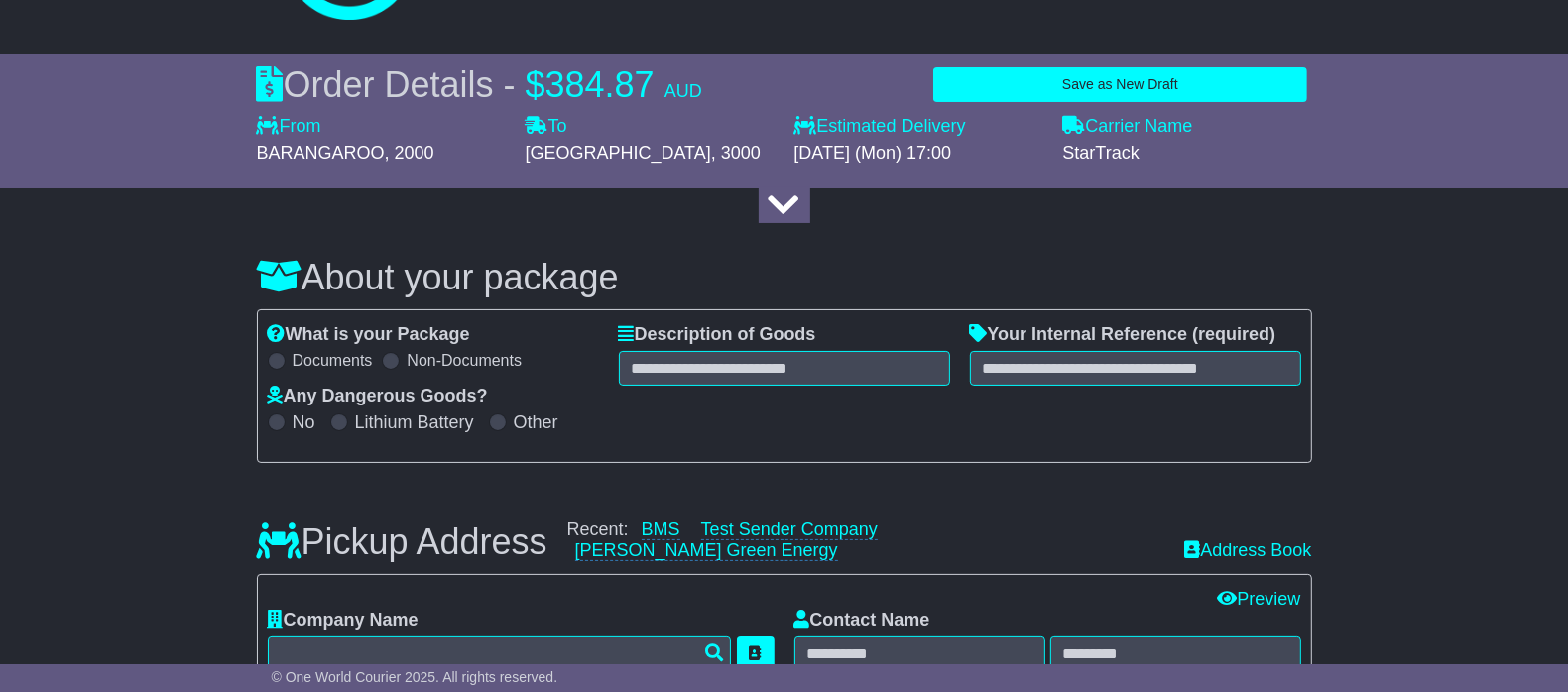 select 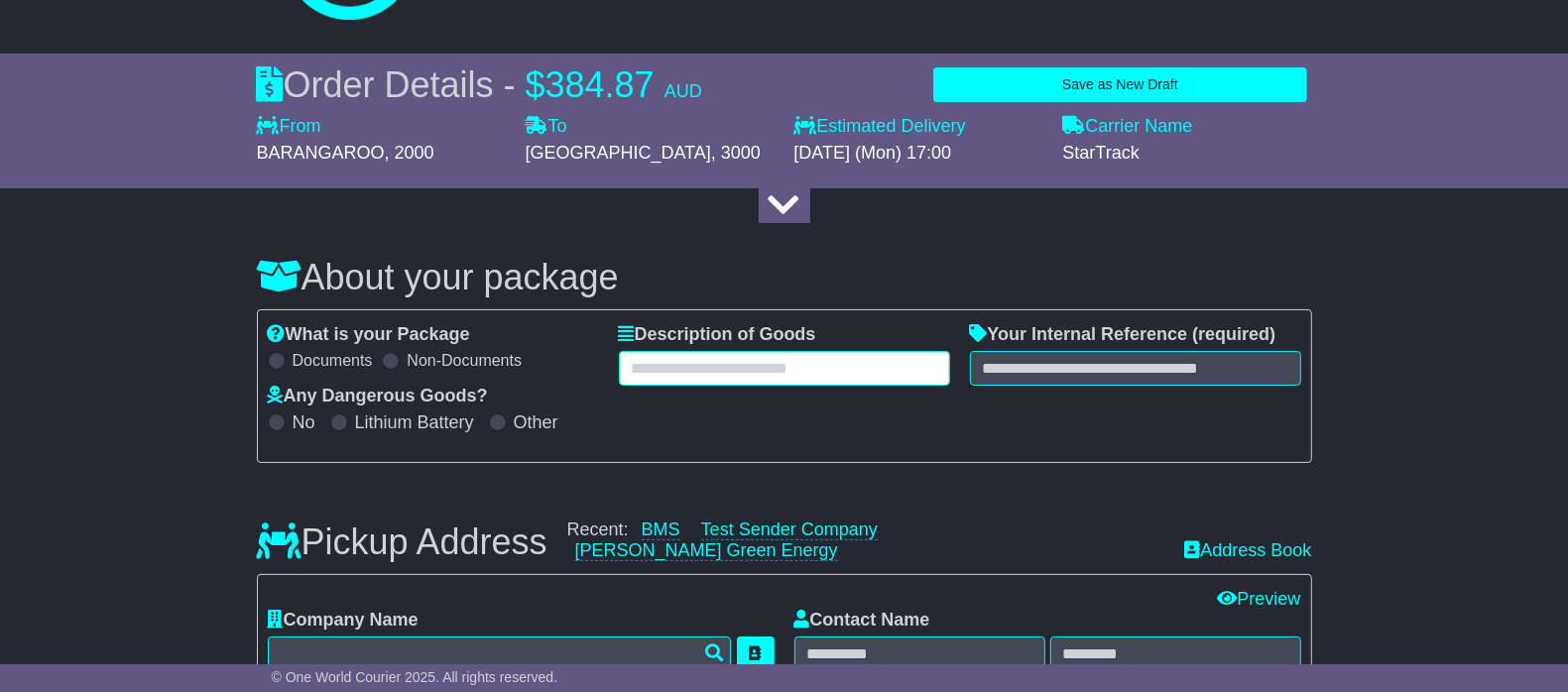 click at bounding box center [784, 368] 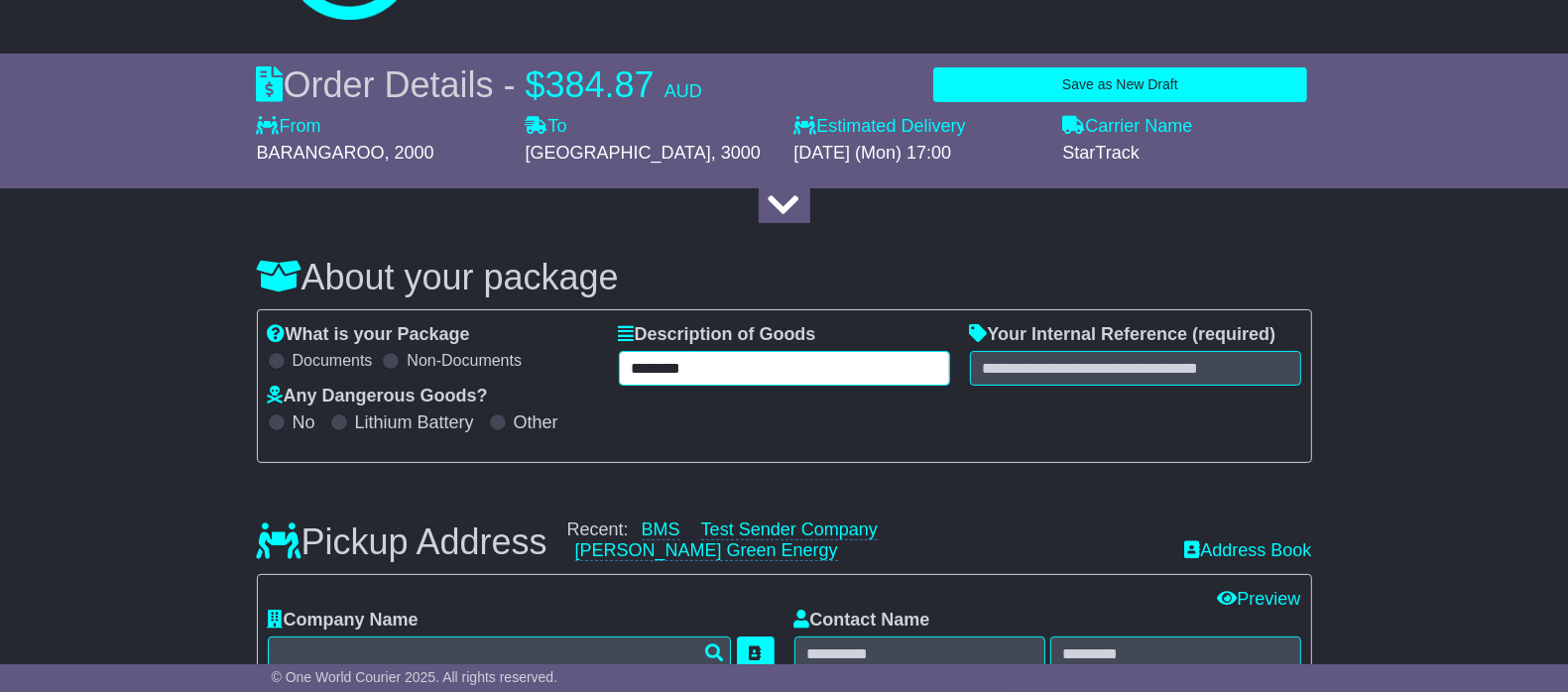 type on "********" 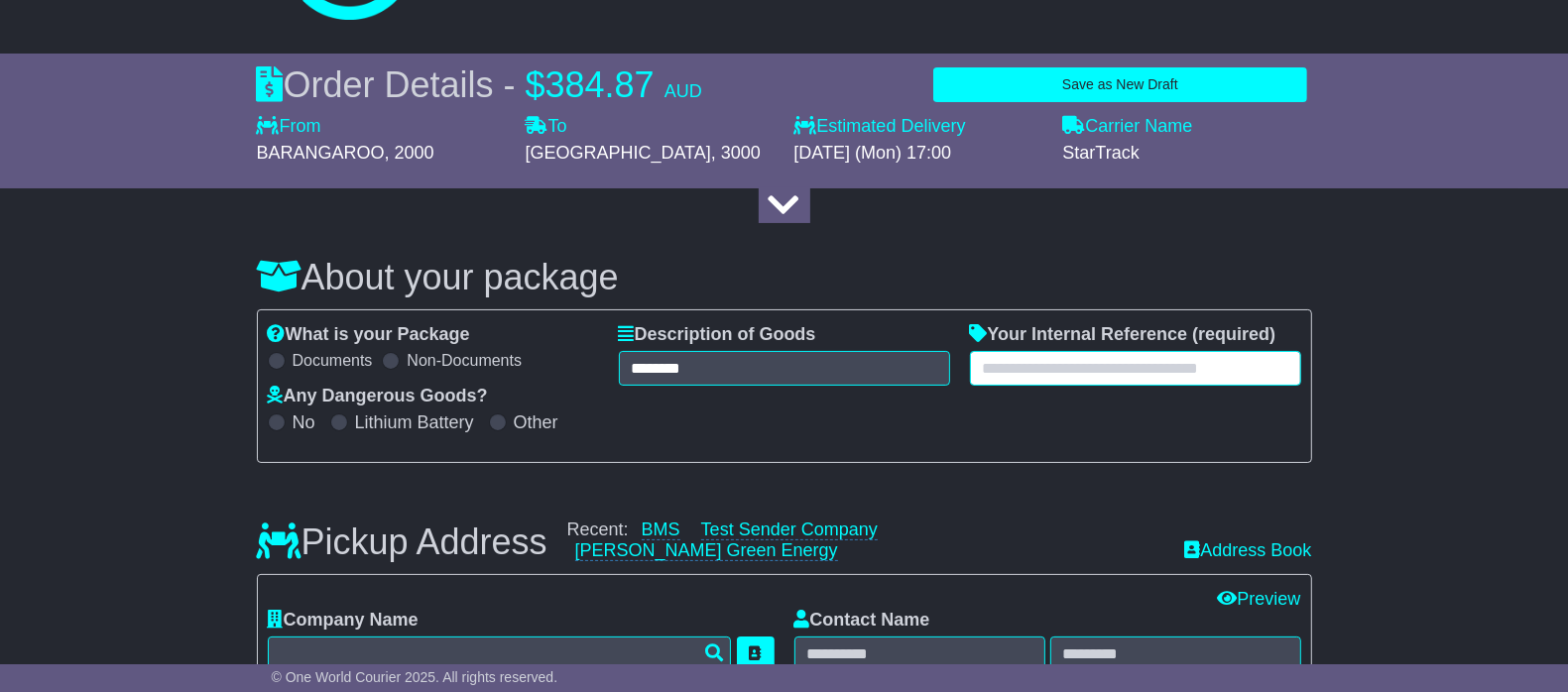 click at bounding box center (1136, 368) 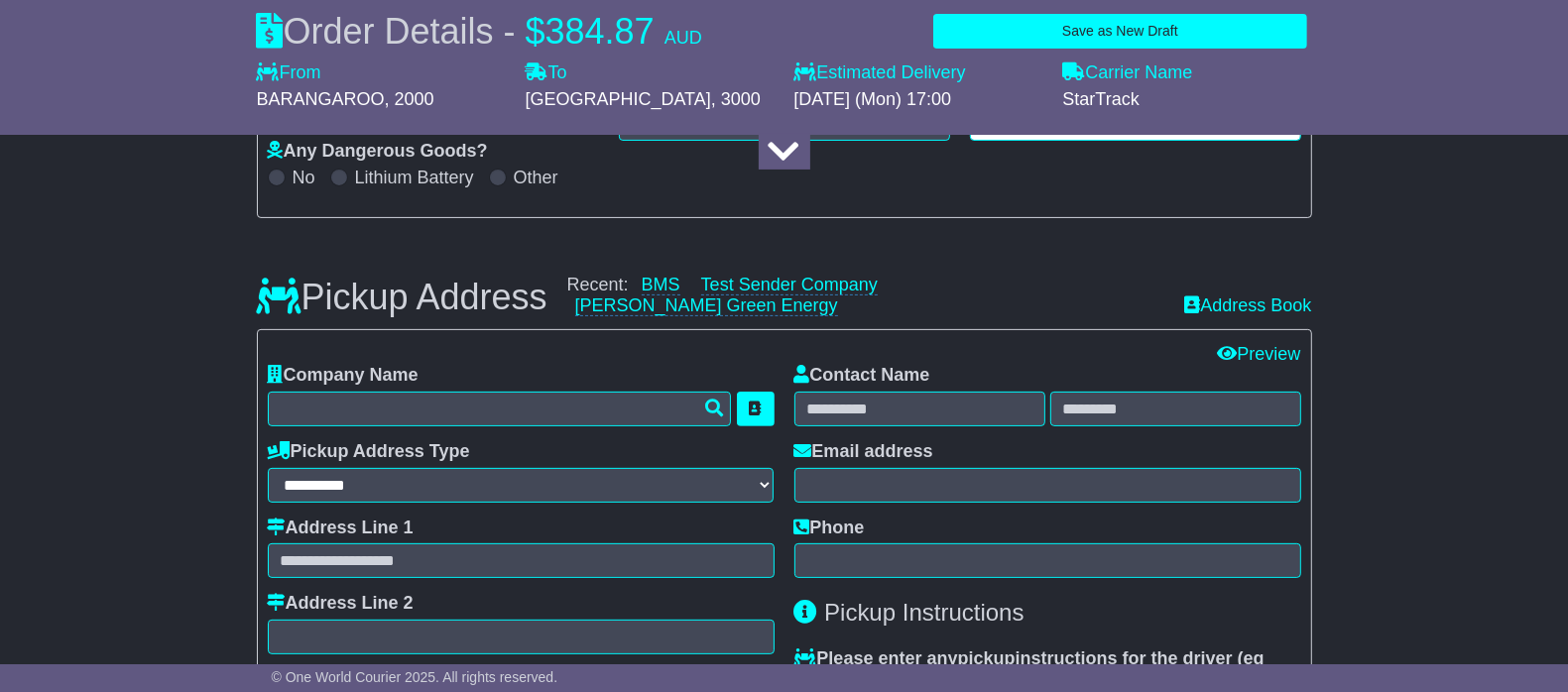 scroll, scrollTop: 372, scrollLeft: 0, axis: vertical 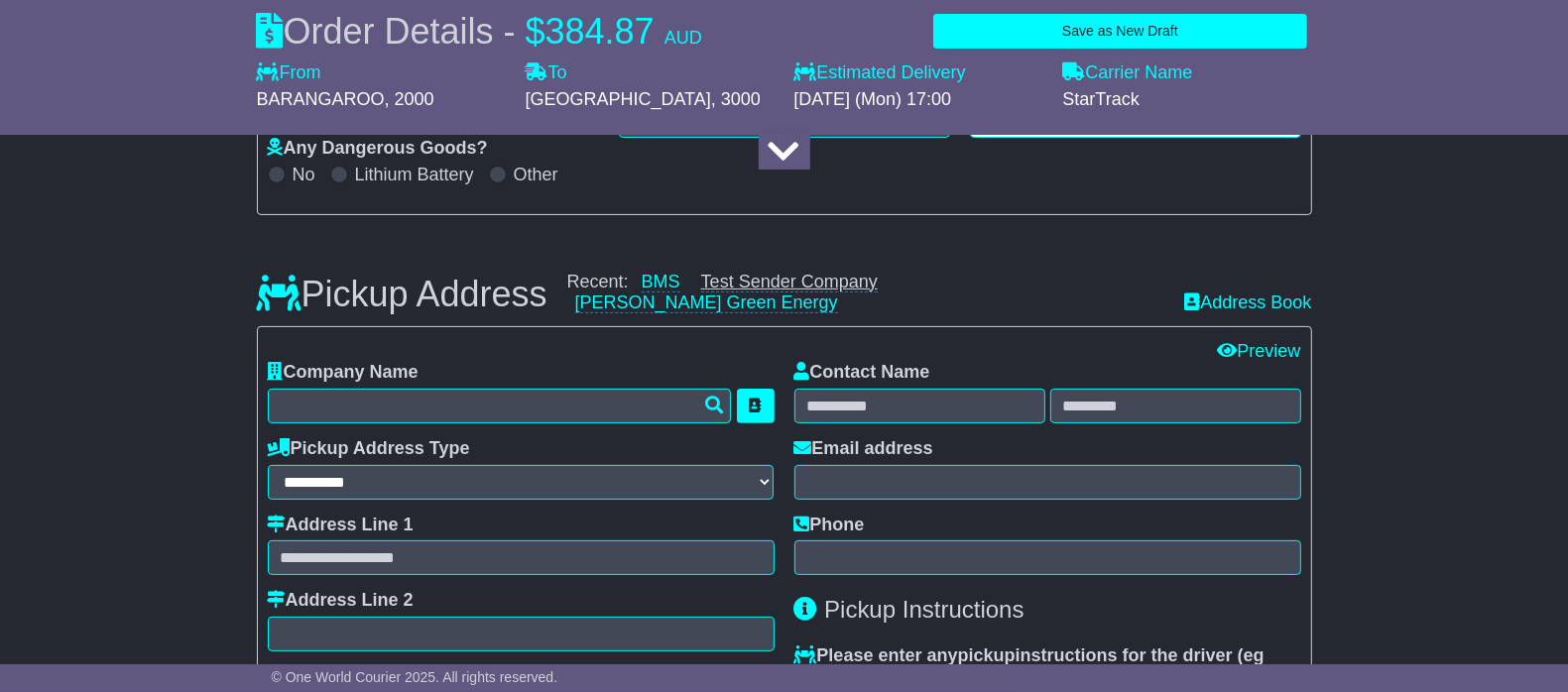 type on "*******" 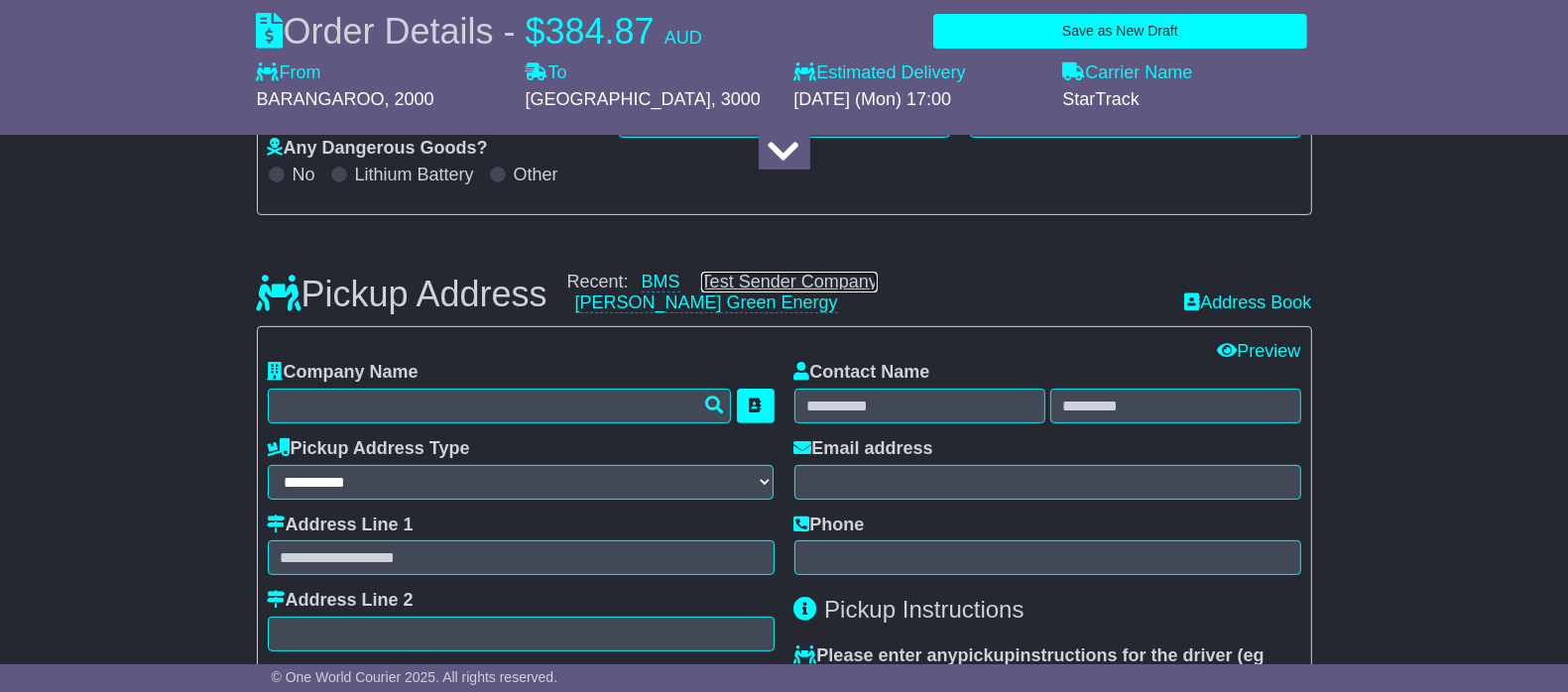 click on "Test Sender Company" at bounding box center (789, 282) 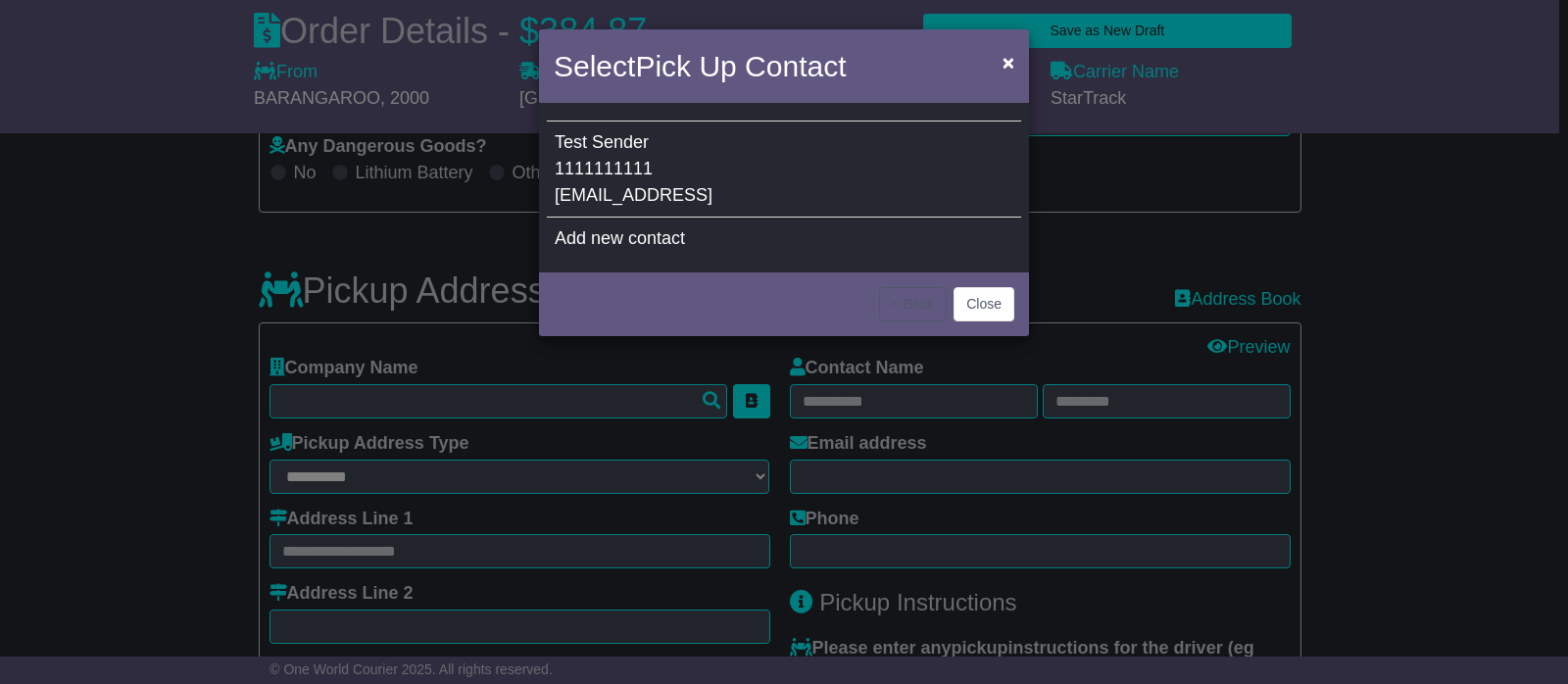 click on "Test   Sender
1111111111
test37647@test.test" at bounding box center [784, 170] 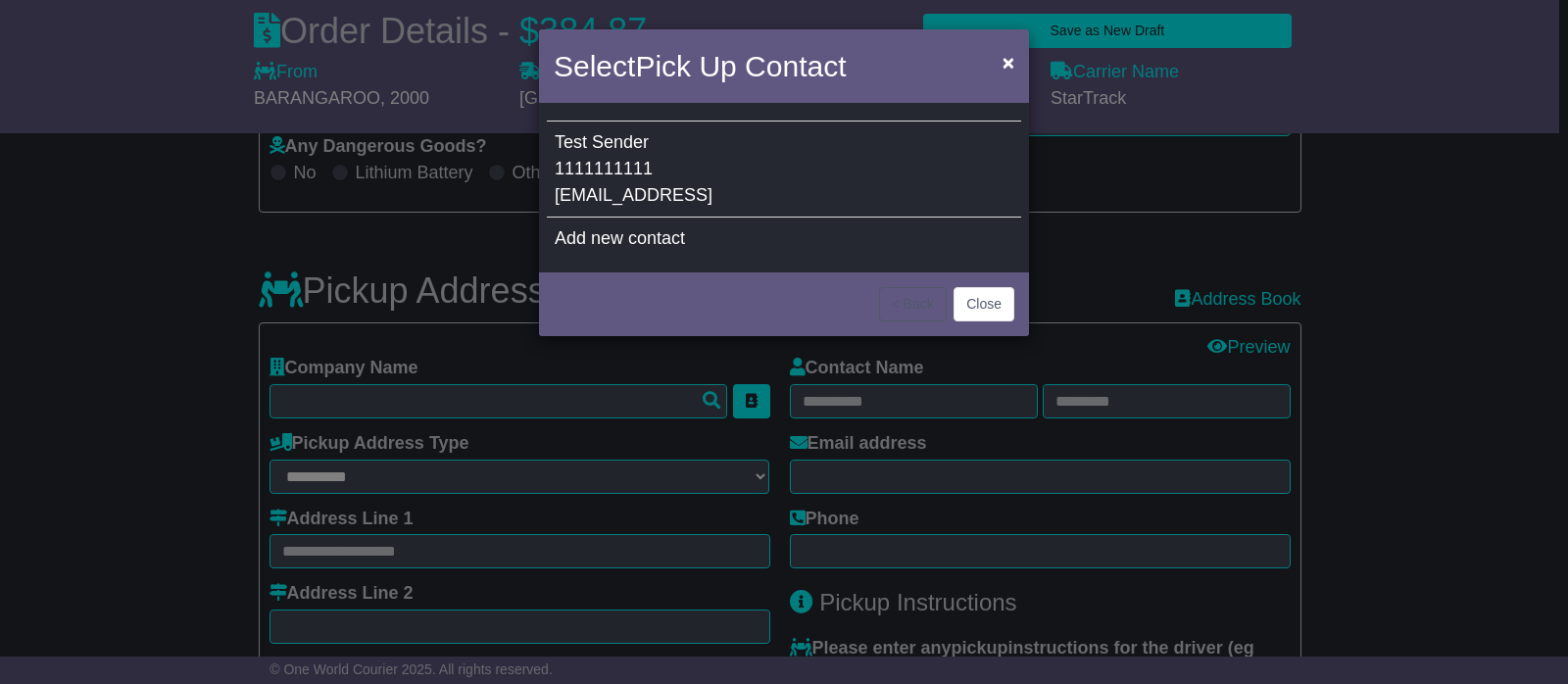 type on "**********" 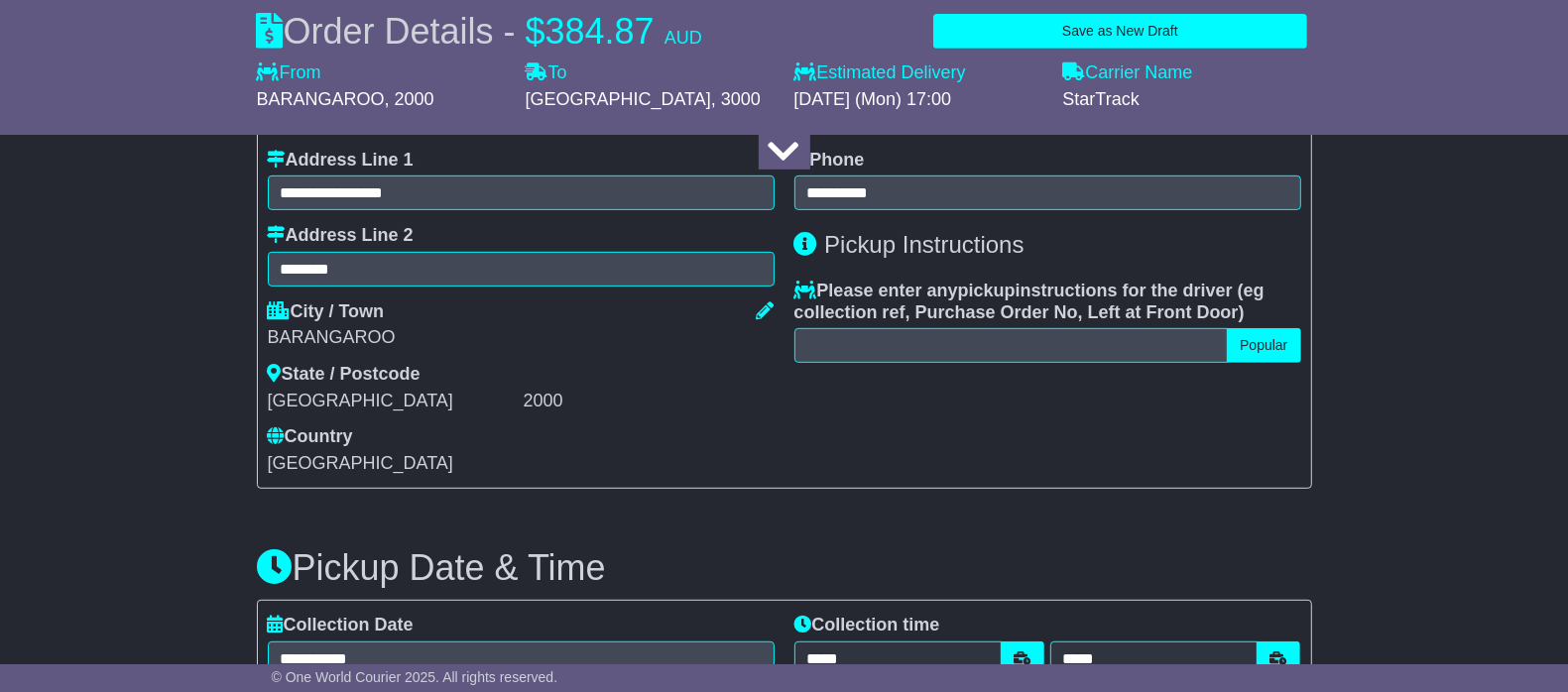 scroll, scrollTop: 744, scrollLeft: 0, axis: vertical 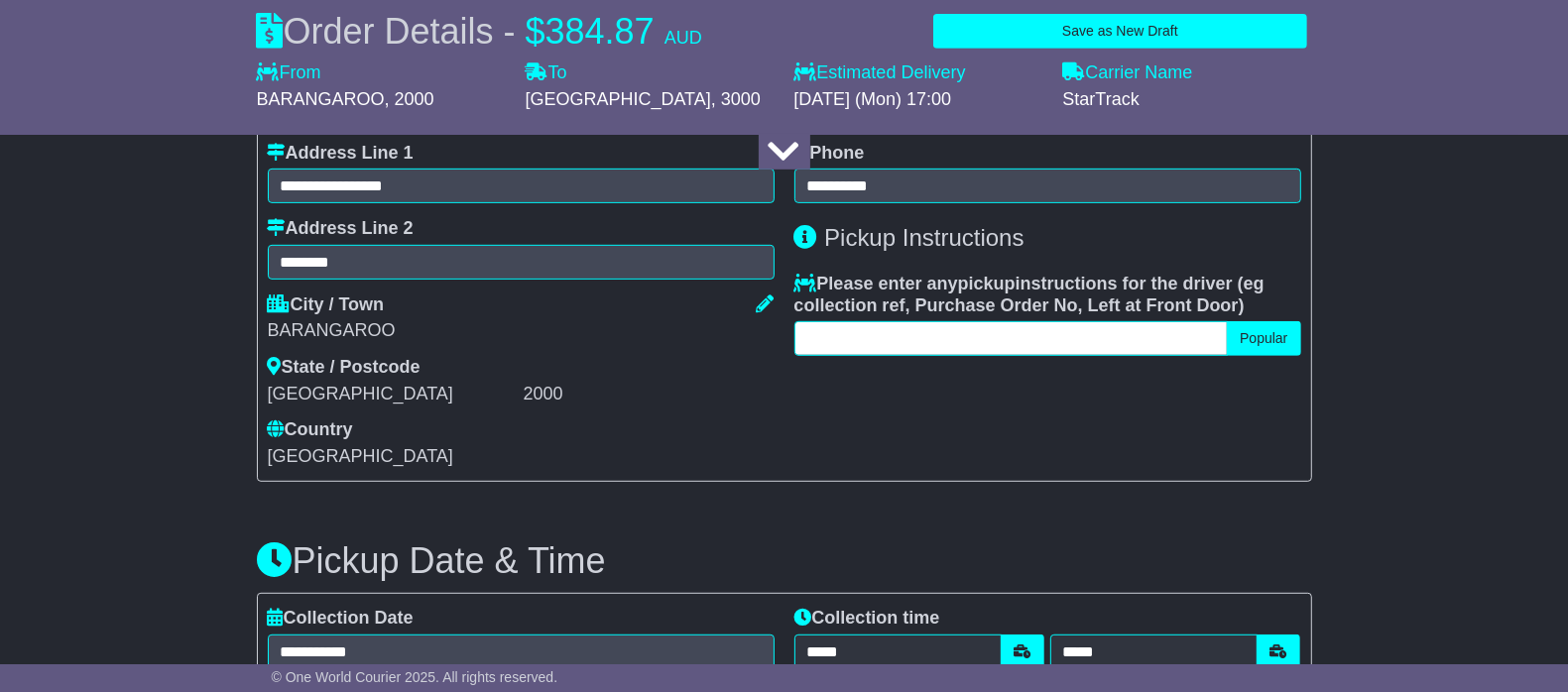 click at bounding box center [1012, 338] 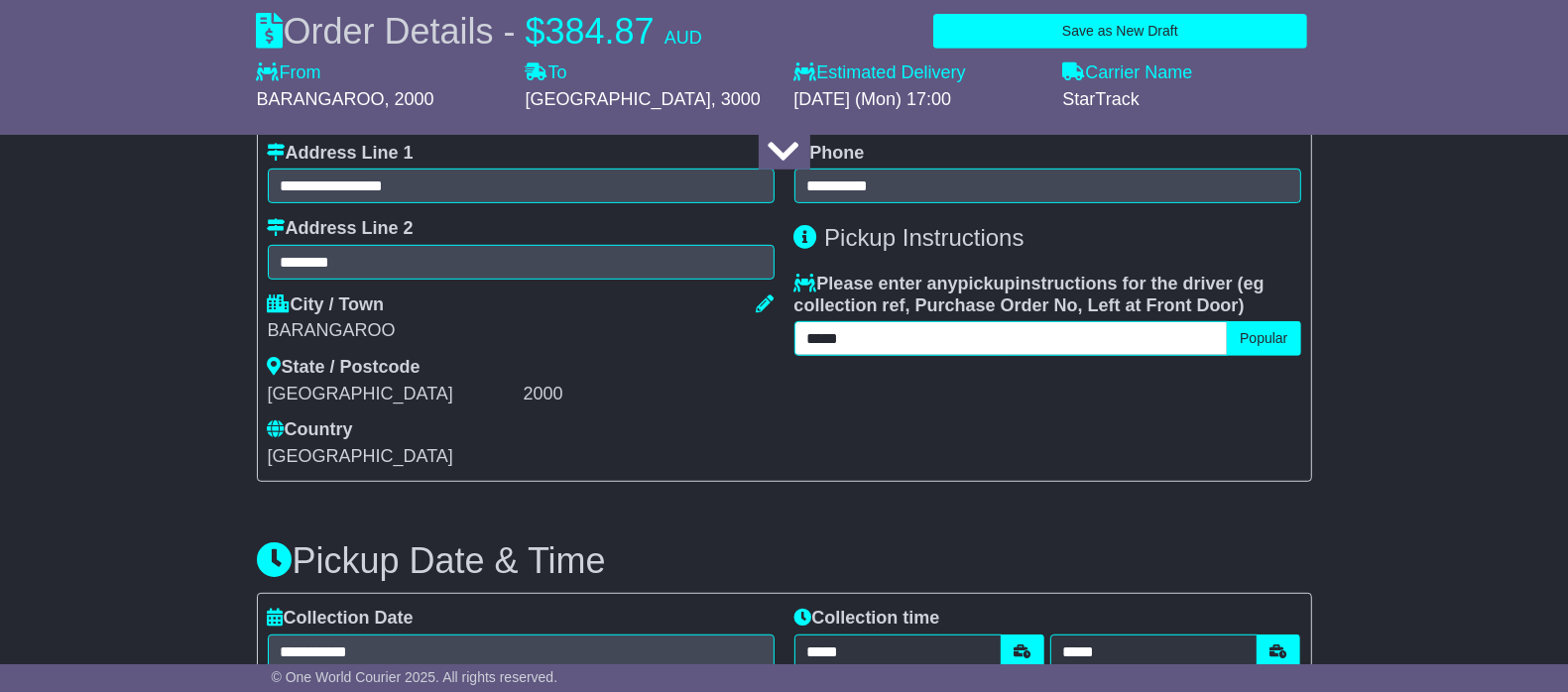 scroll, scrollTop: 1115, scrollLeft: 0, axis: vertical 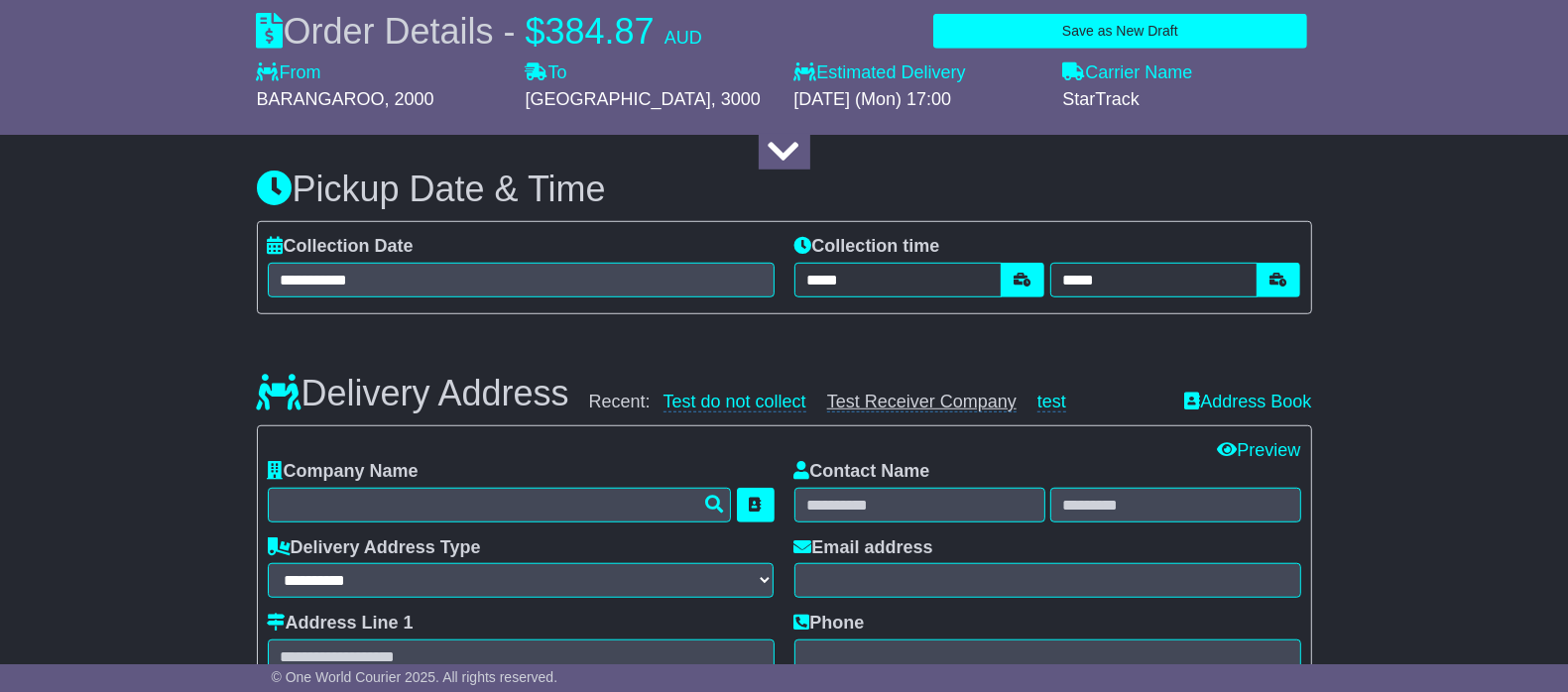 type on "*****" 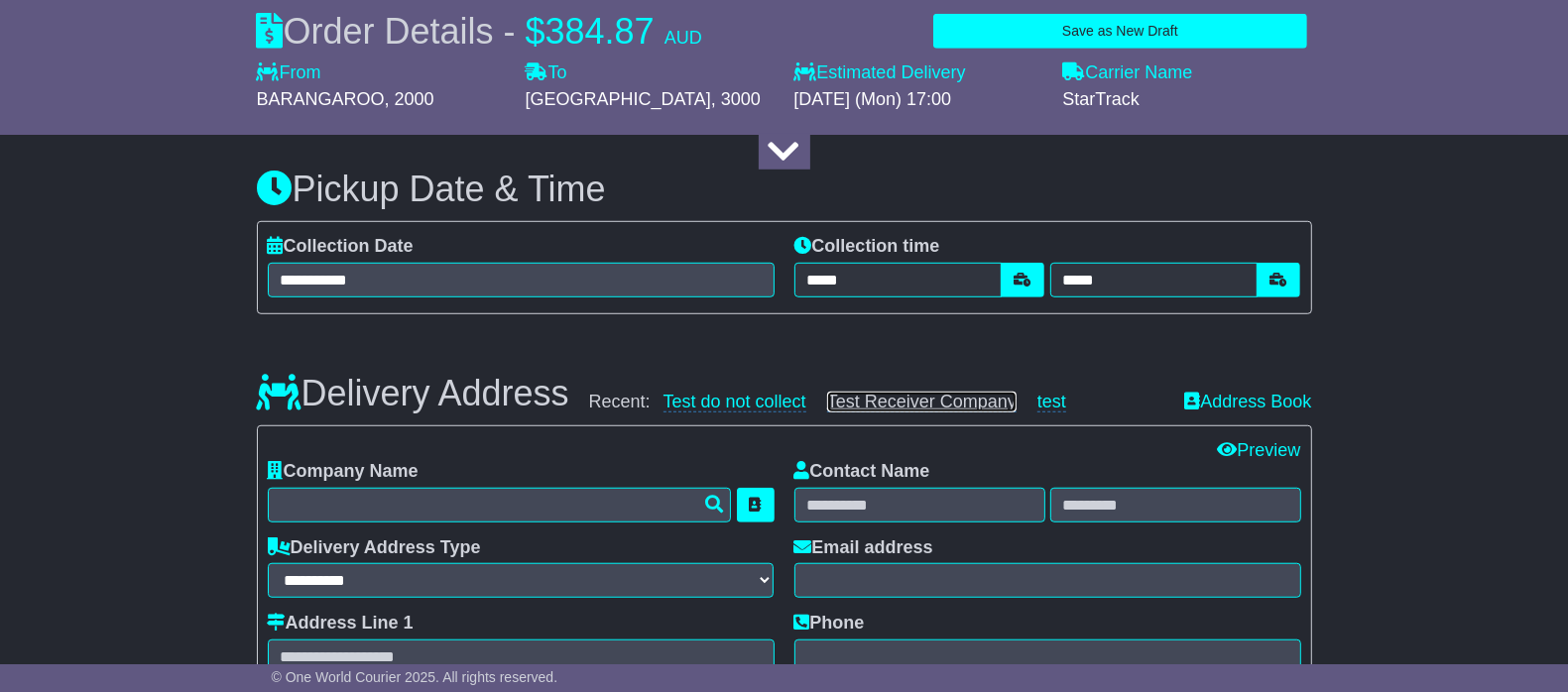 click on "Test Receiver Company" at bounding box center (921, 402) 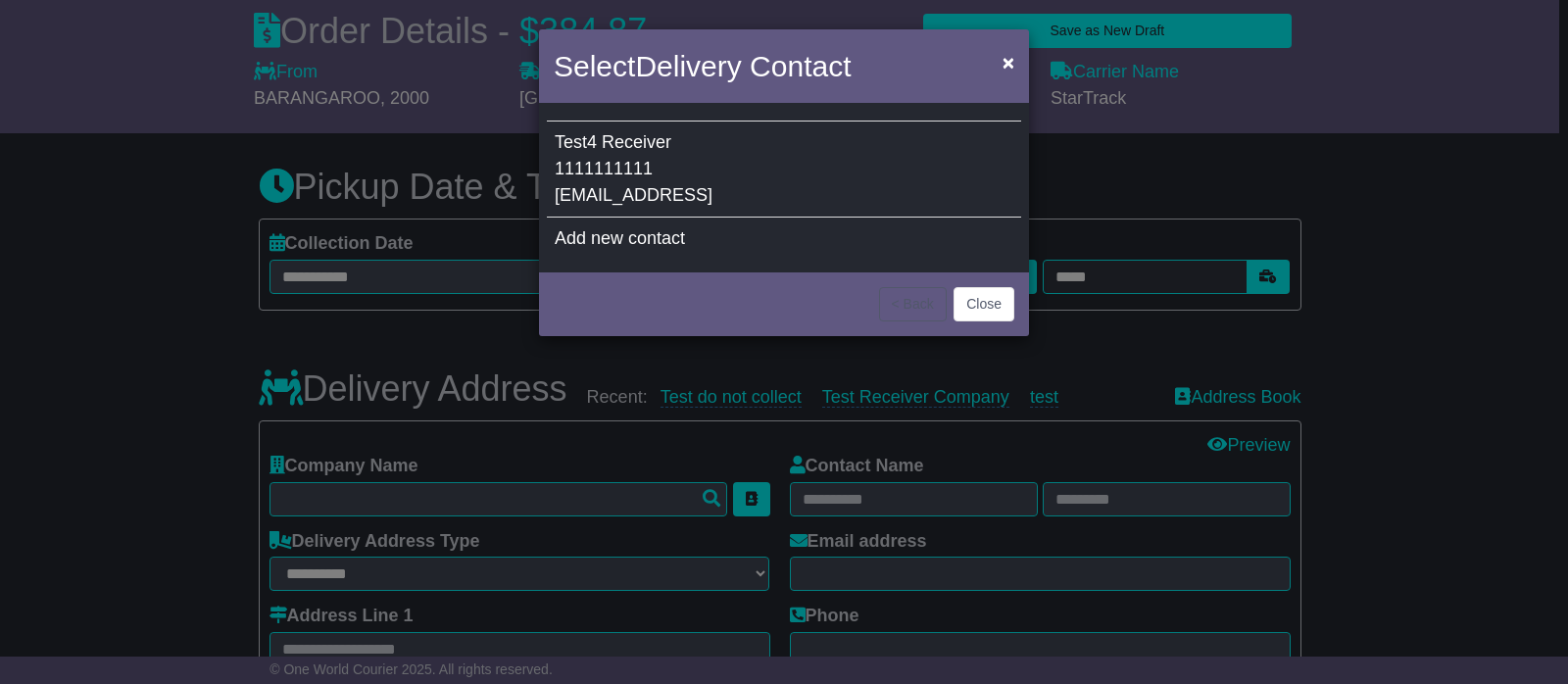 click on "Test4   Receiver
1111111111
test23647@test.test" at bounding box center [784, 170] 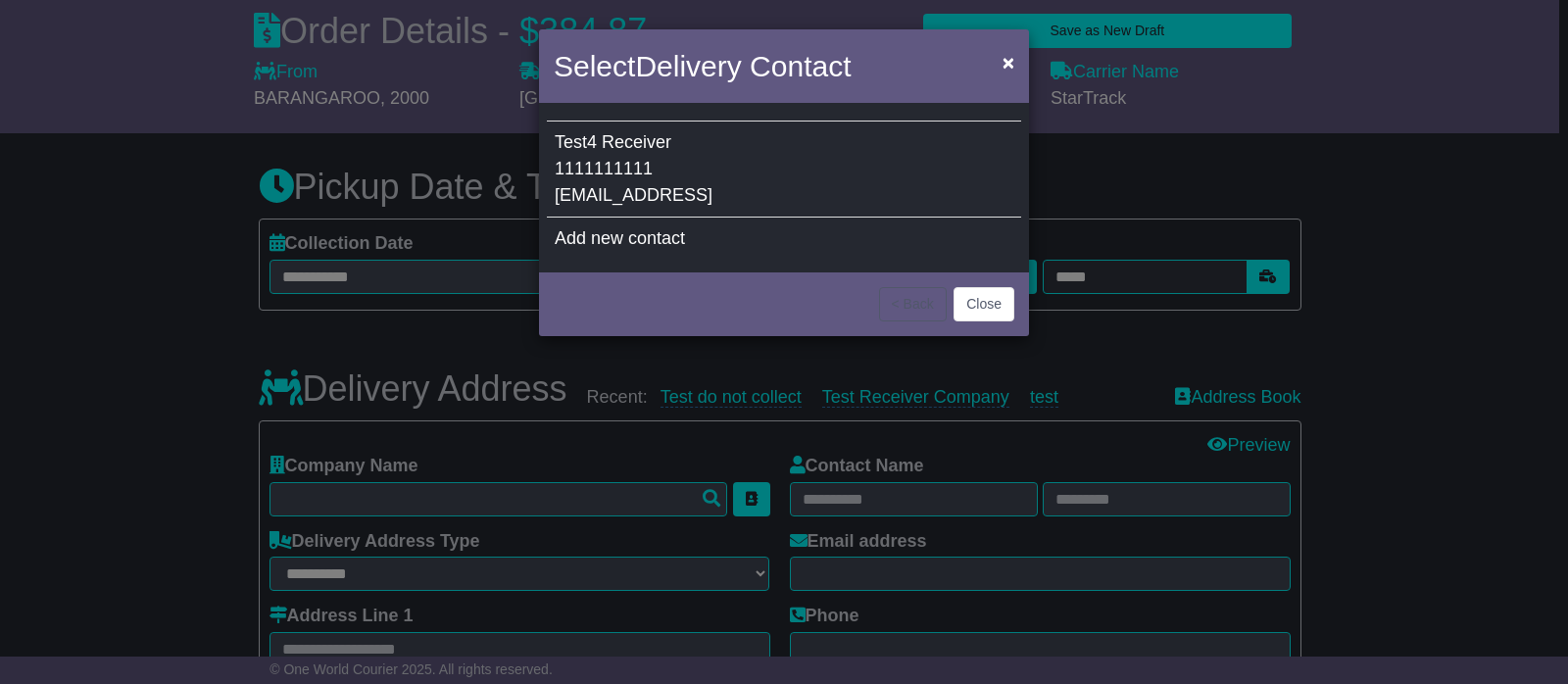 type on "**********" 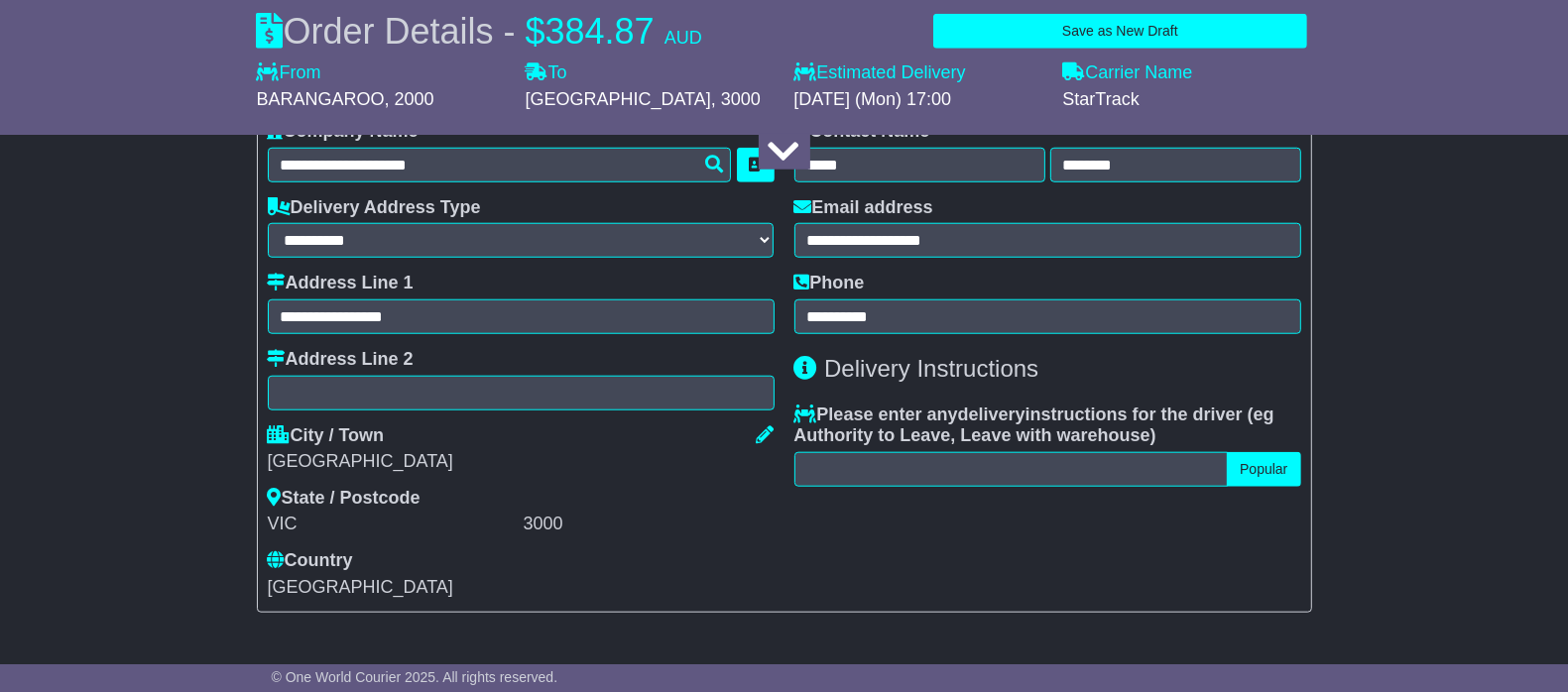 scroll, scrollTop: 1363, scrollLeft: 0, axis: vertical 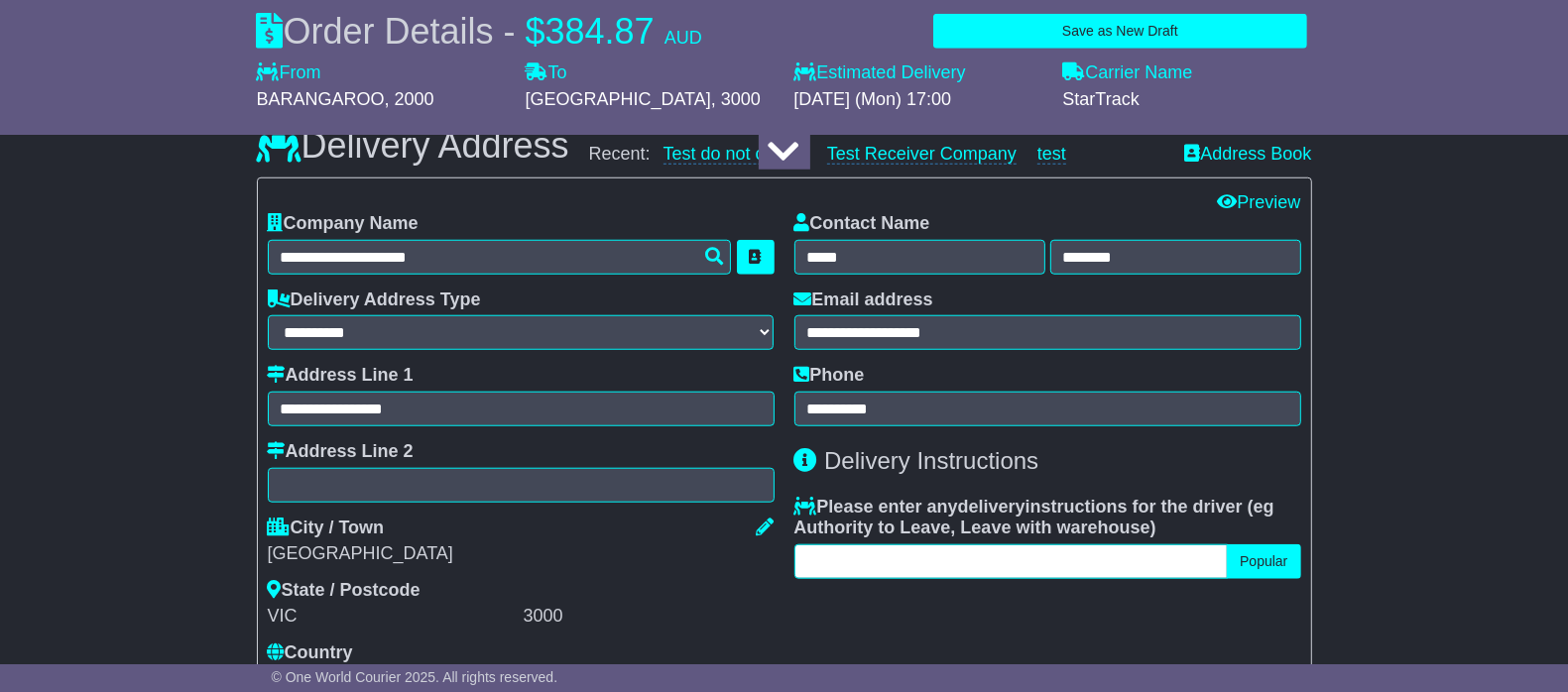 click at bounding box center (1012, 561) 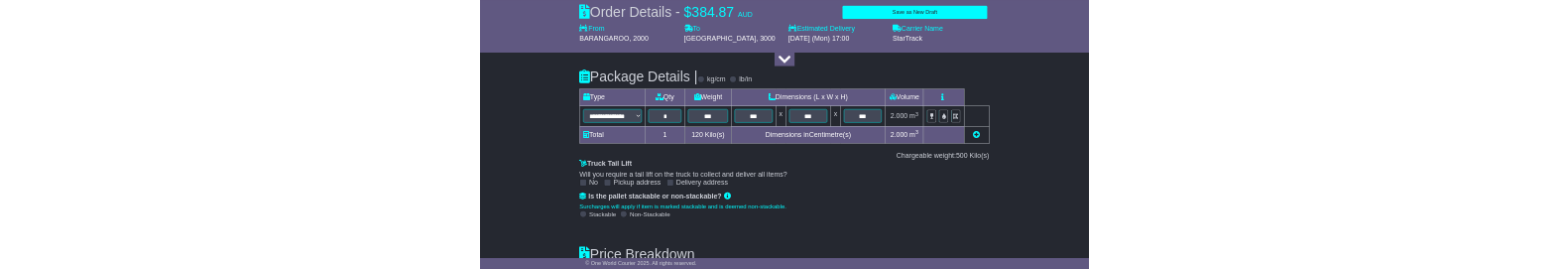 scroll, scrollTop: 2700, scrollLeft: 0, axis: vertical 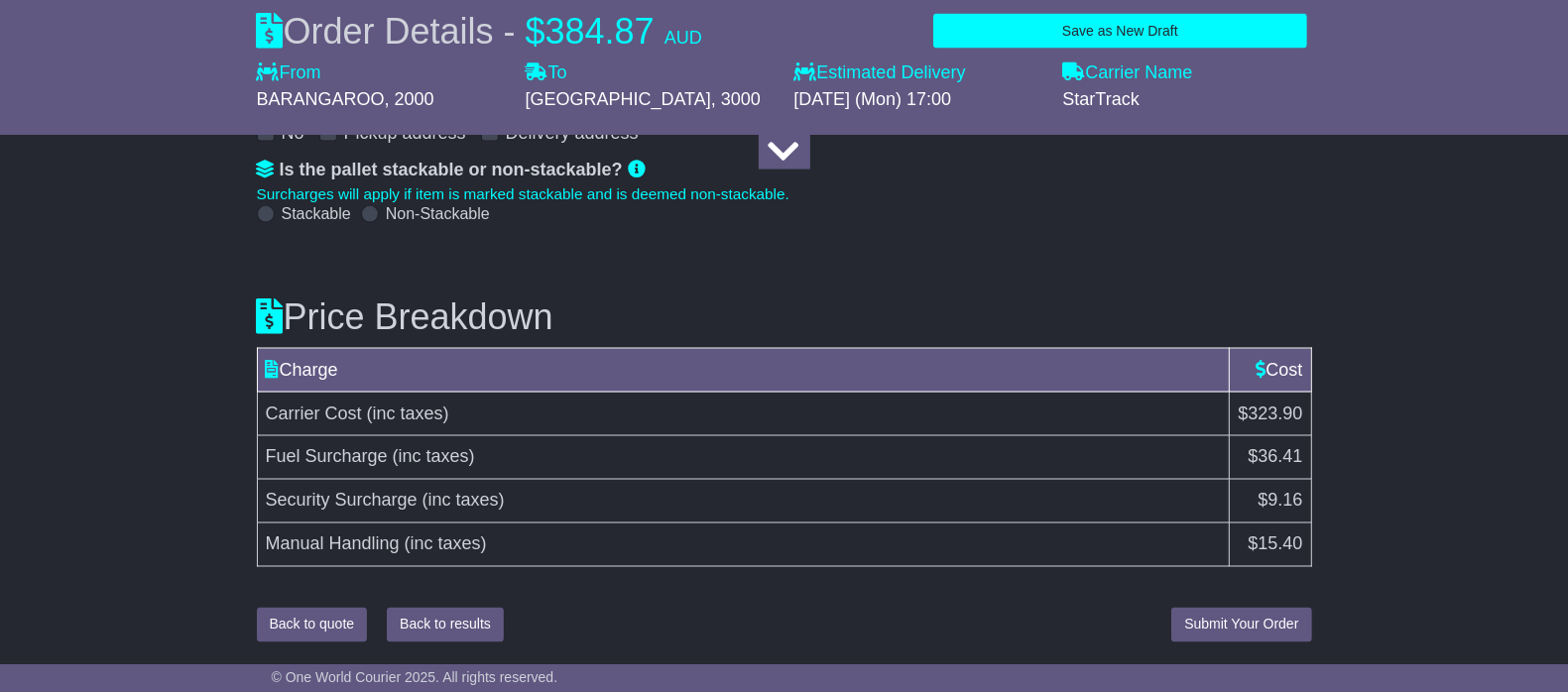 type on "******" 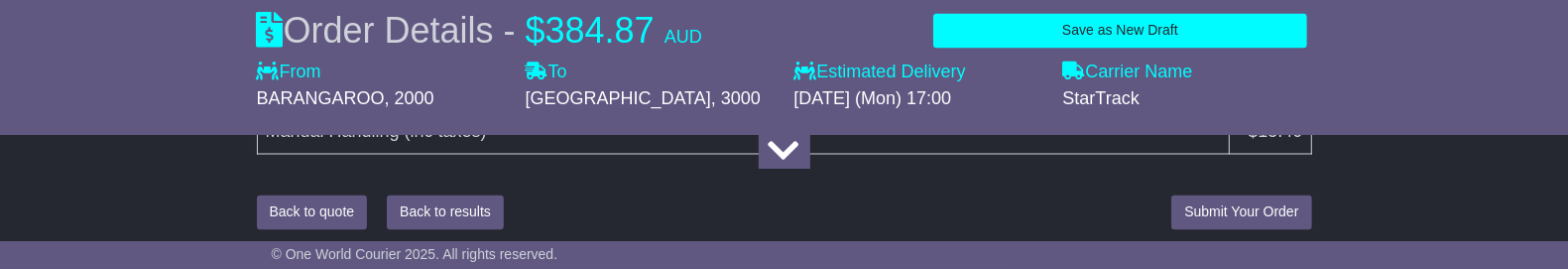 scroll, scrollTop: 3124, scrollLeft: 0, axis: vertical 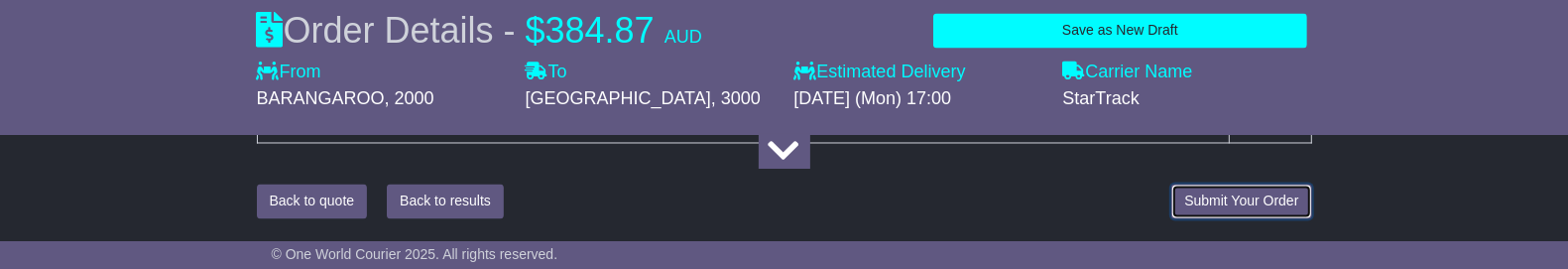 click on "Submit Your Order" at bounding box center [1241, 202] 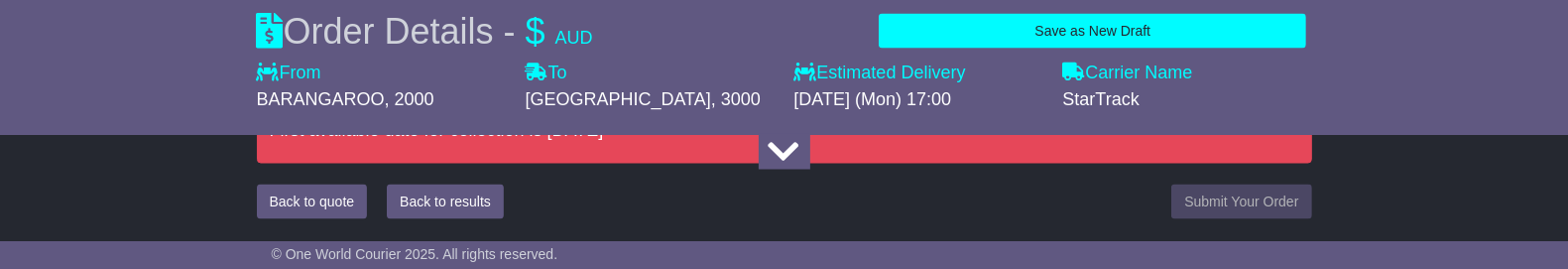 scroll, scrollTop: 2770, scrollLeft: 0, axis: vertical 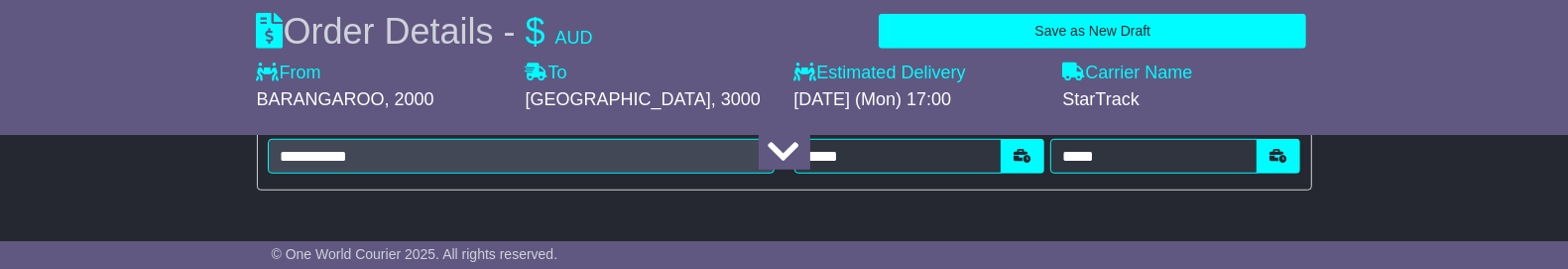 click at bounding box center (784, 152) 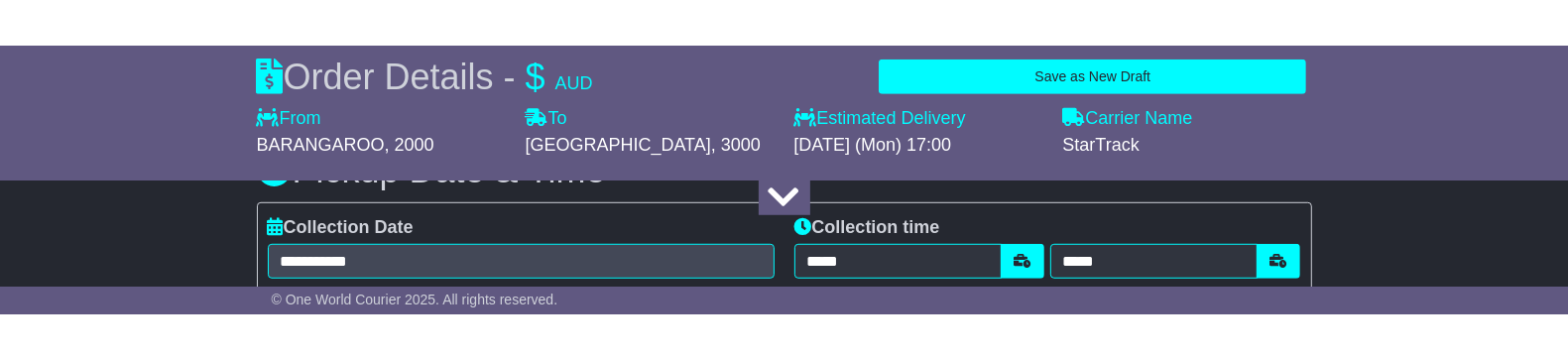scroll, scrollTop: 1240, scrollLeft: 0, axis: vertical 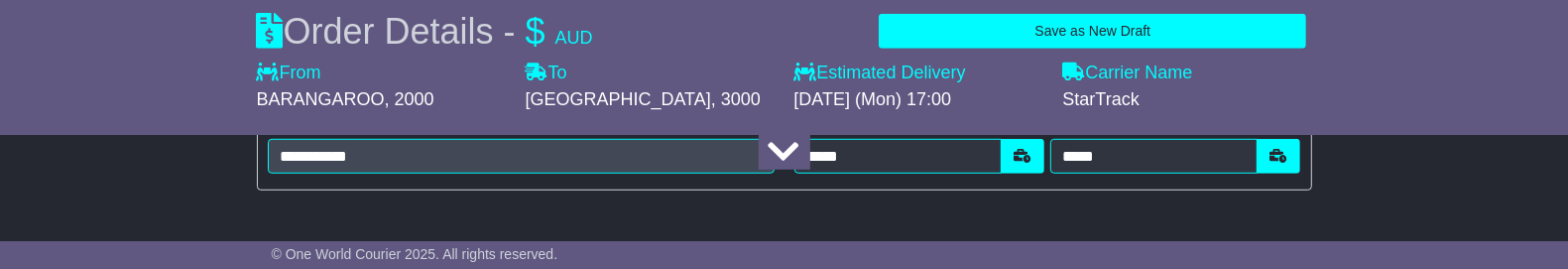 click at bounding box center (784, 152) 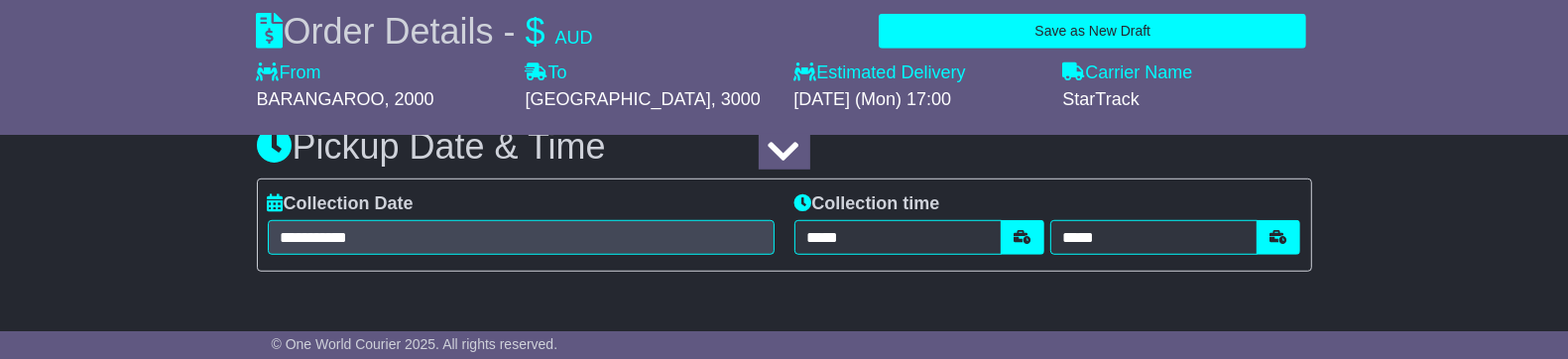 scroll, scrollTop: 1116, scrollLeft: 0, axis: vertical 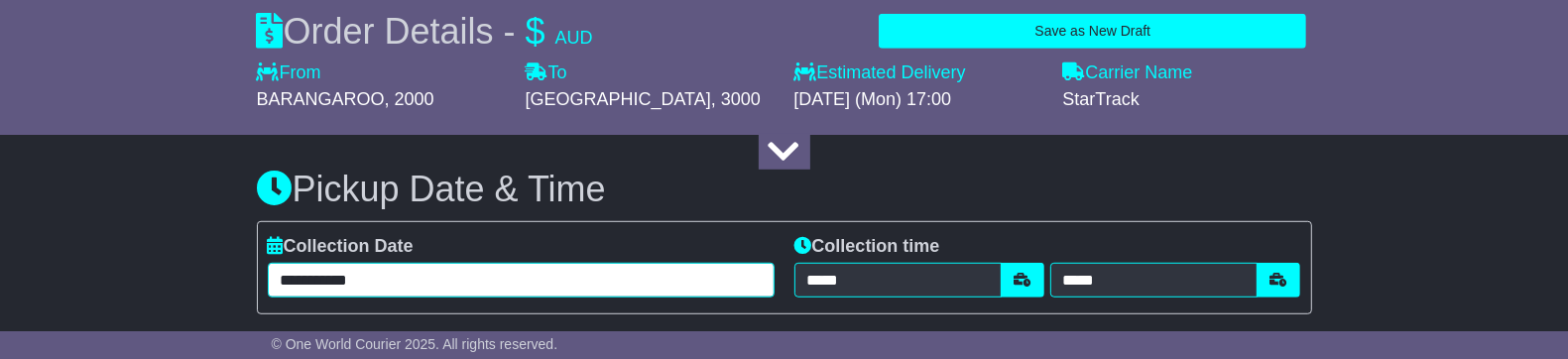 click on "**********" at bounding box center [521, 280] 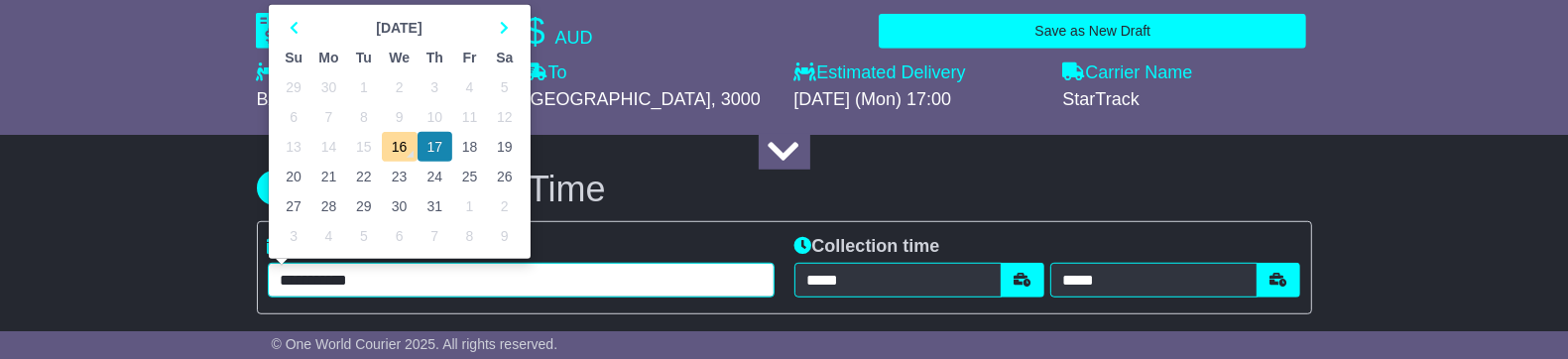 click on "18" at bounding box center [469, 147] 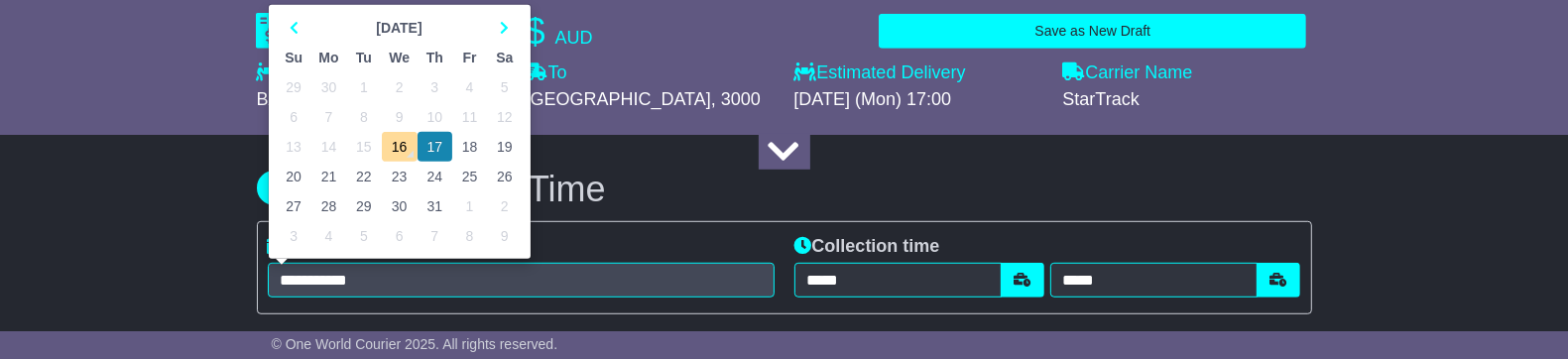 type on "**********" 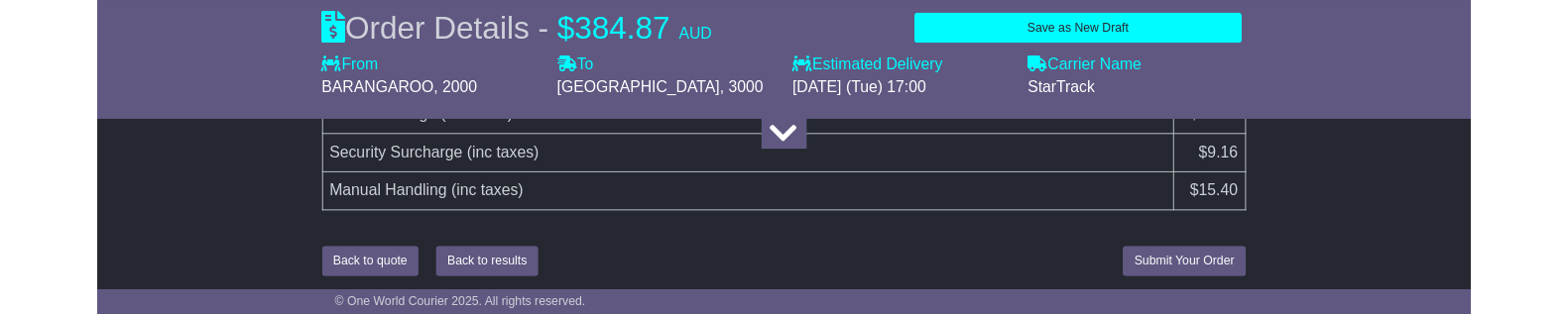 scroll, scrollTop: 3027, scrollLeft: 0, axis: vertical 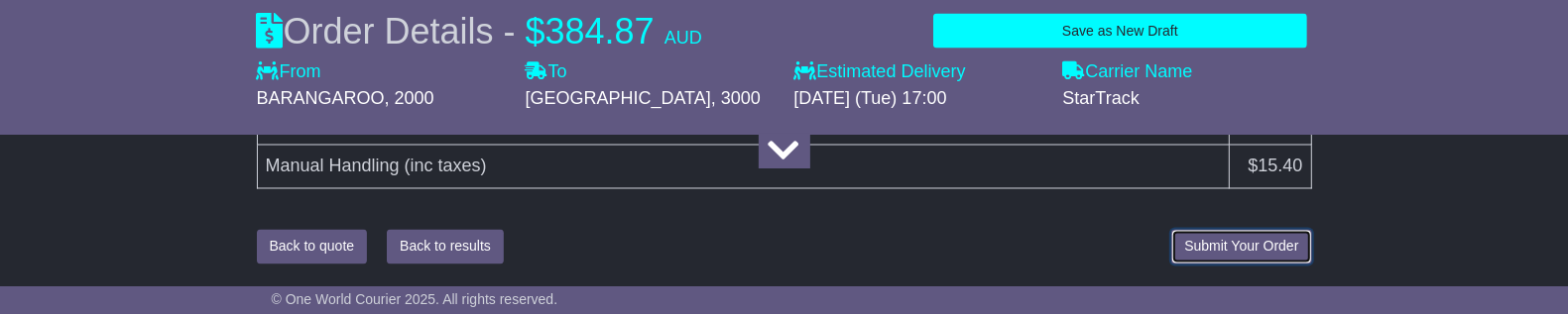 click on "Submit Your Order" at bounding box center [1241, 247] 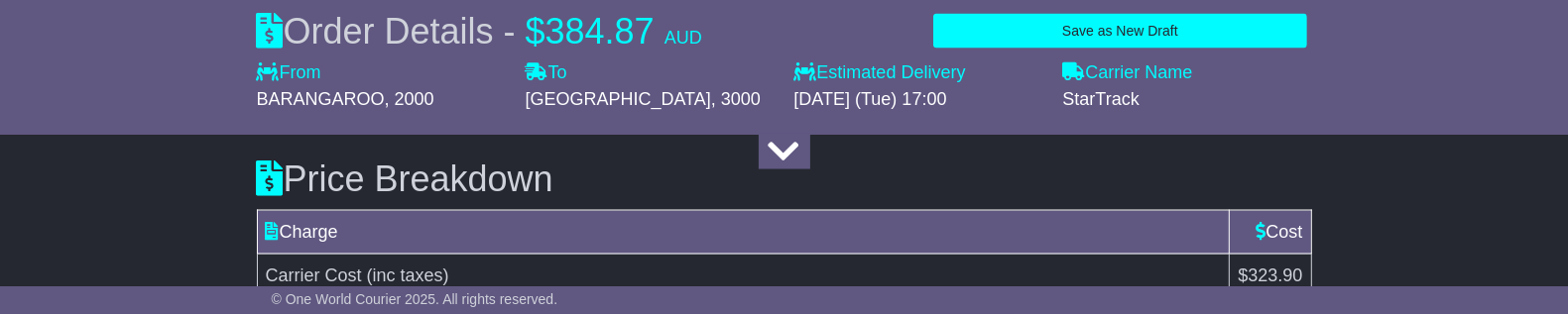 scroll, scrollTop: 3072, scrollLeft: 0, axis: vertical 